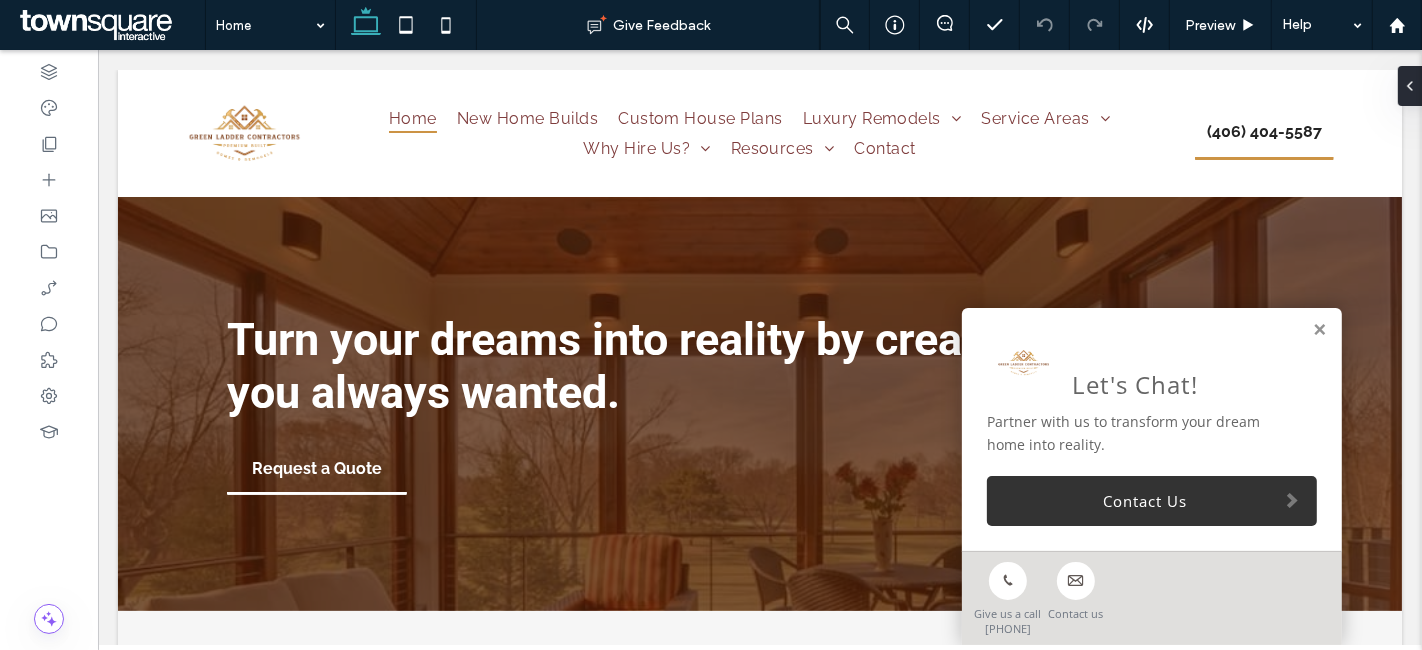 scroll, scrollTop: 0, scrollLeft: 0, axis: both 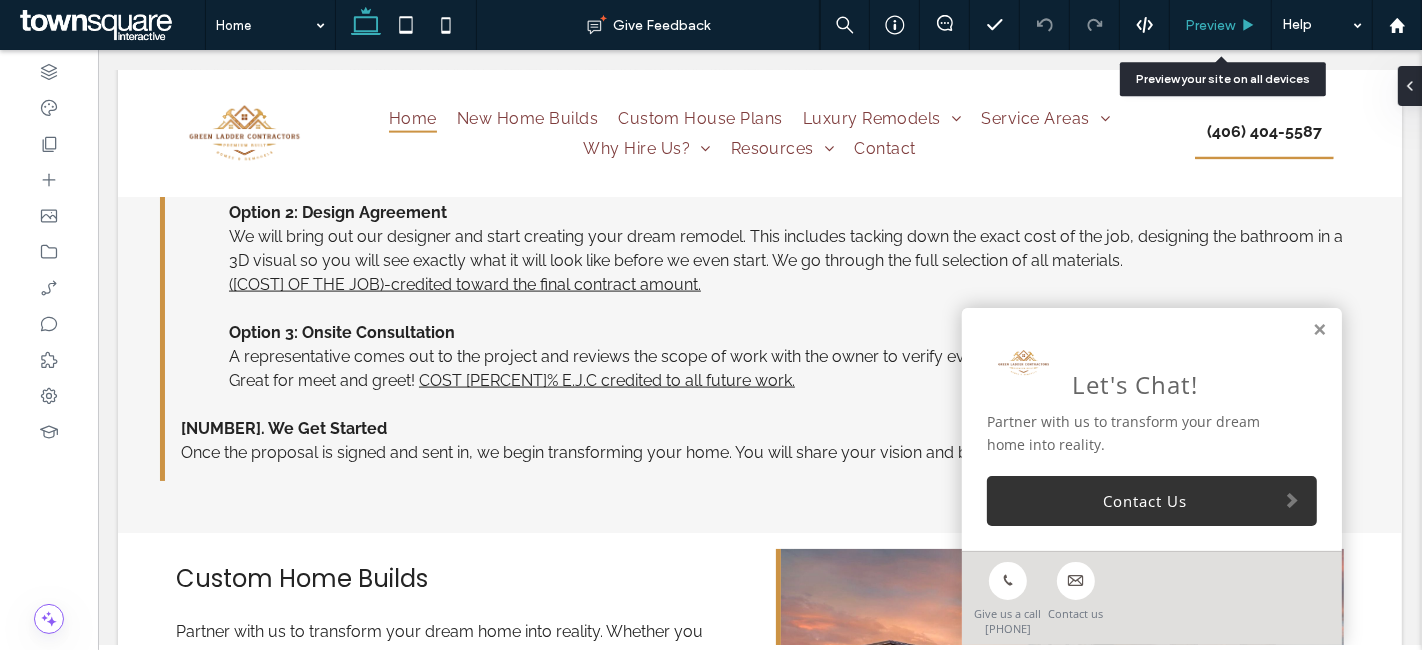 click on "Preview" at bounding box center (1210, 25) 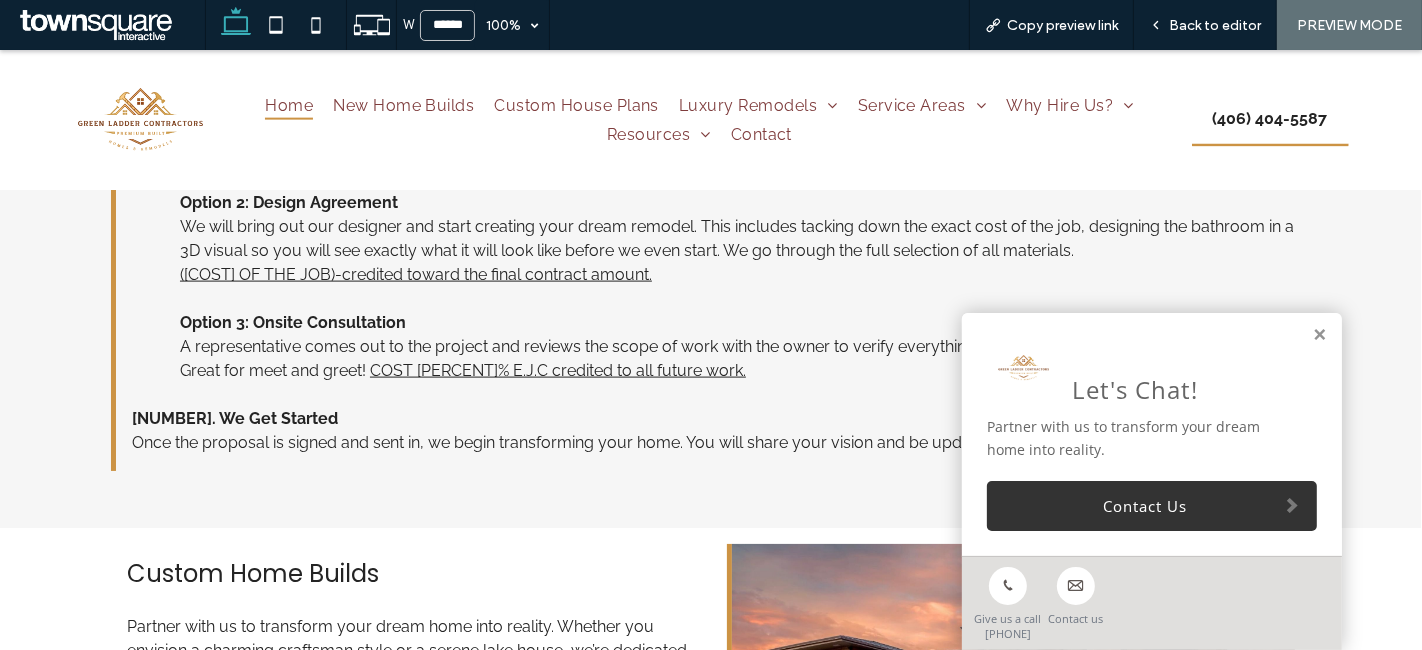 scroll, scrollTop: 2335, scrollLeft: 0, axis: vertical 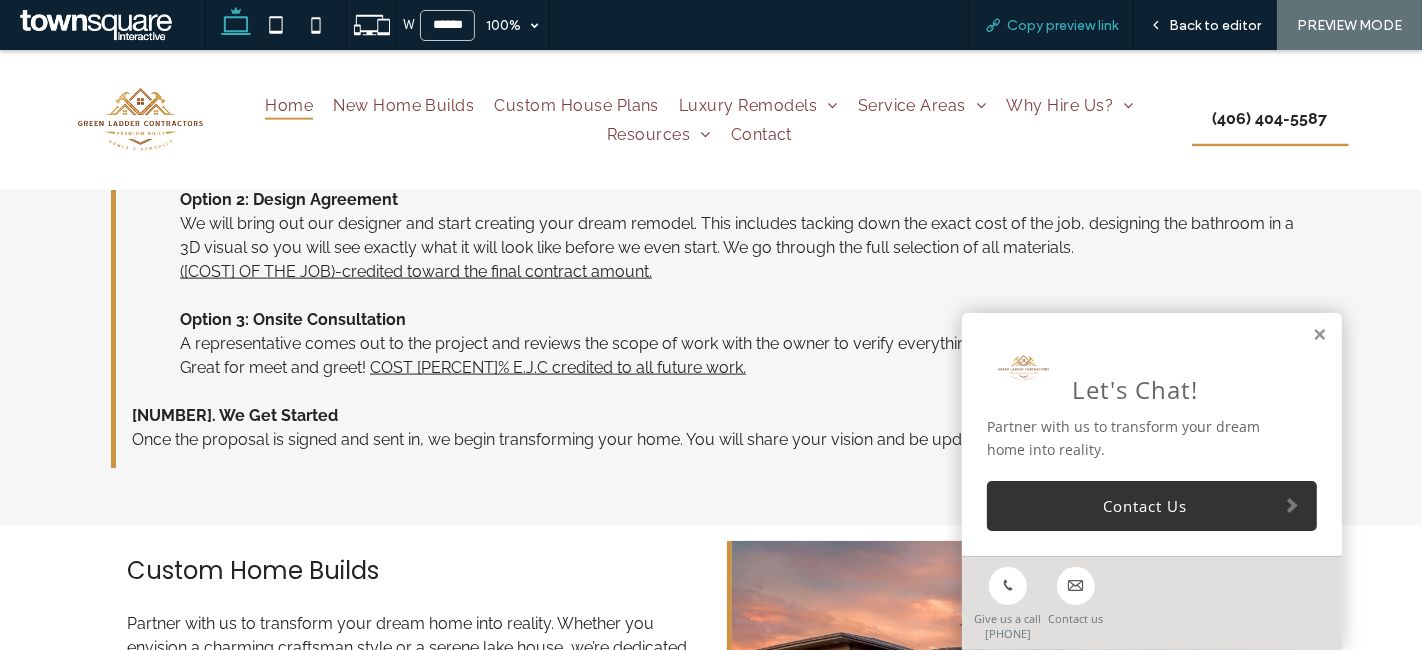 click on "Copy preview link" at bounding box center (1062, 25) 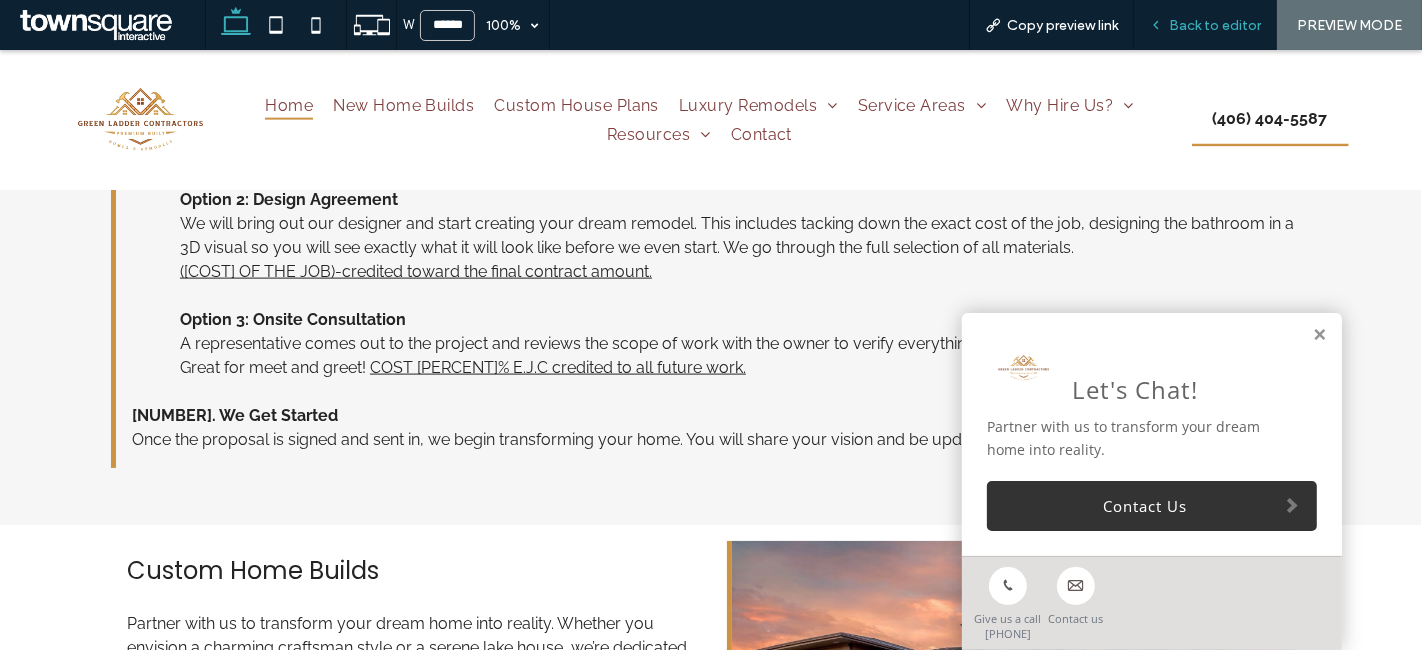 click on "Back to editor" at bounding box center (1205, 25) 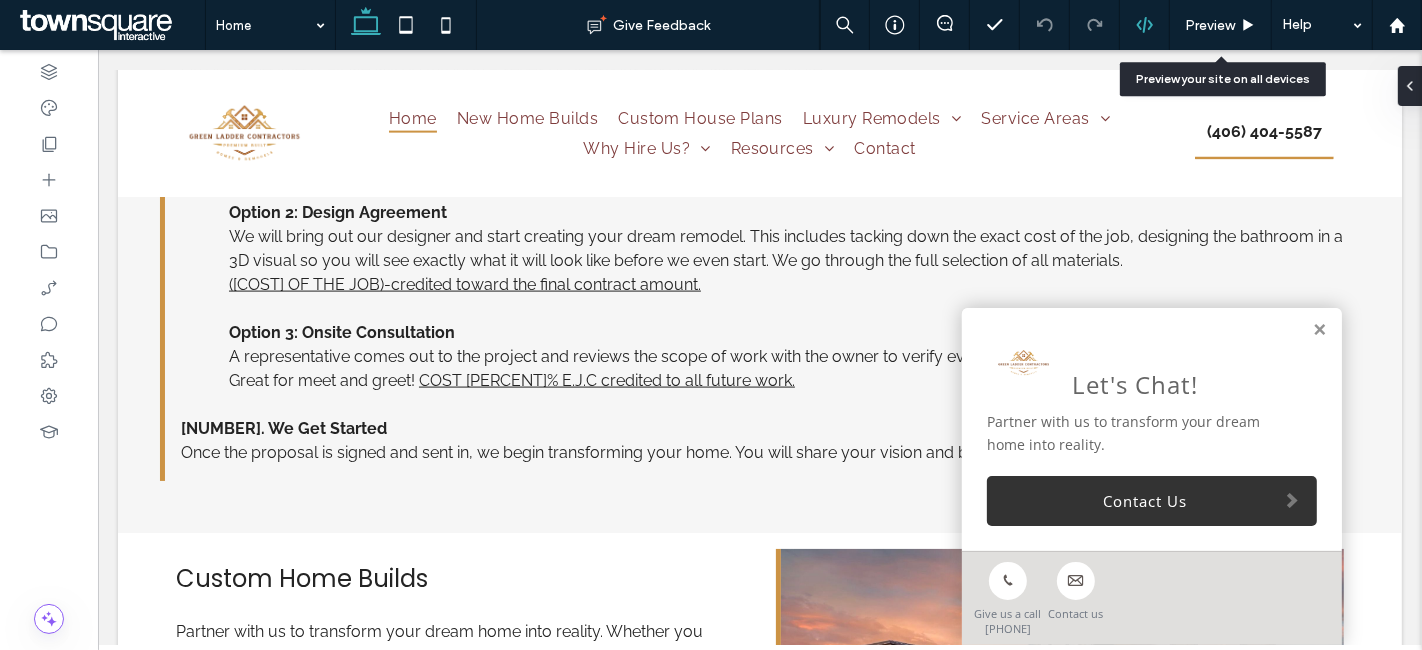scroll, scrollTop: 2389, scrollLeft: 0, axis: vertical 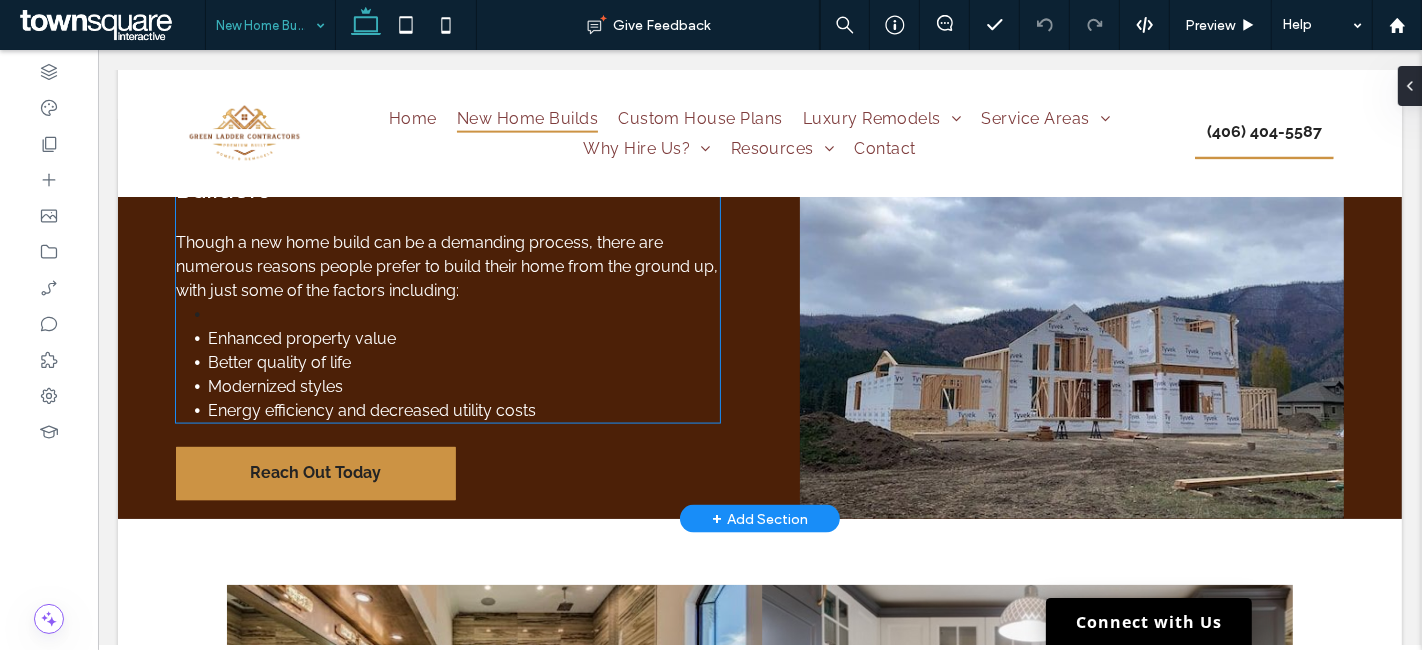 click at bounding box center [463, 315] 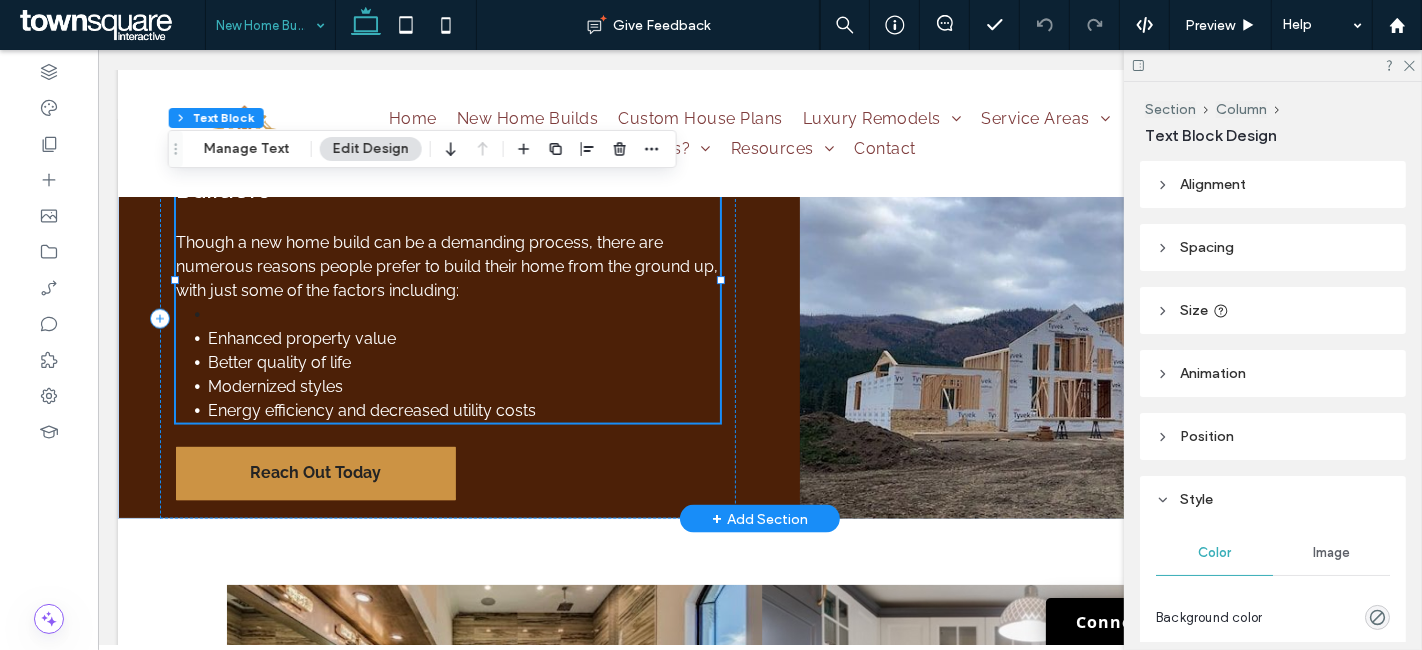 click on "Why to Choose Our Missoula Local Home Builders
﻿ Though a new home build can be a demanding process, there are numerous reasons people prefer to build their home from the ground up, with just some of the factors including:   Enhanced property value Better quality of life Modernized styles Energy efficiency and decreased utility costs" at bounding box center [447, 280] 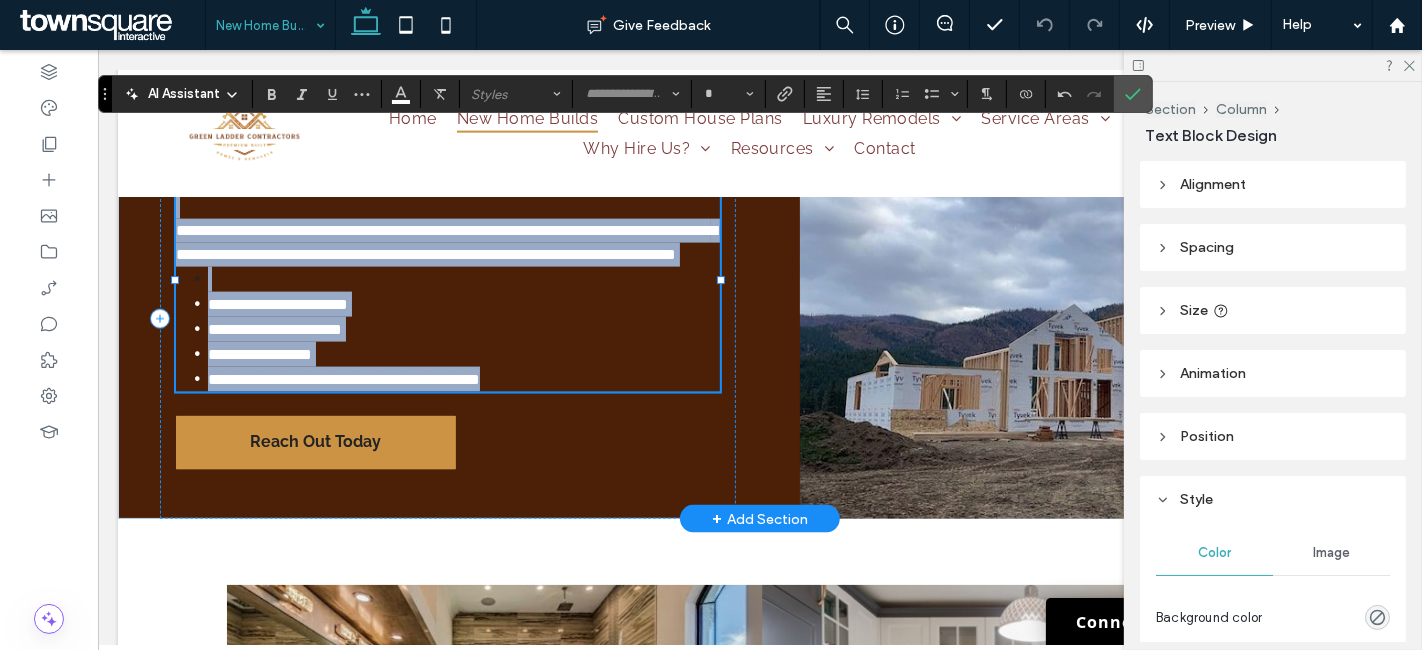 click at bounding box center [463, 279] 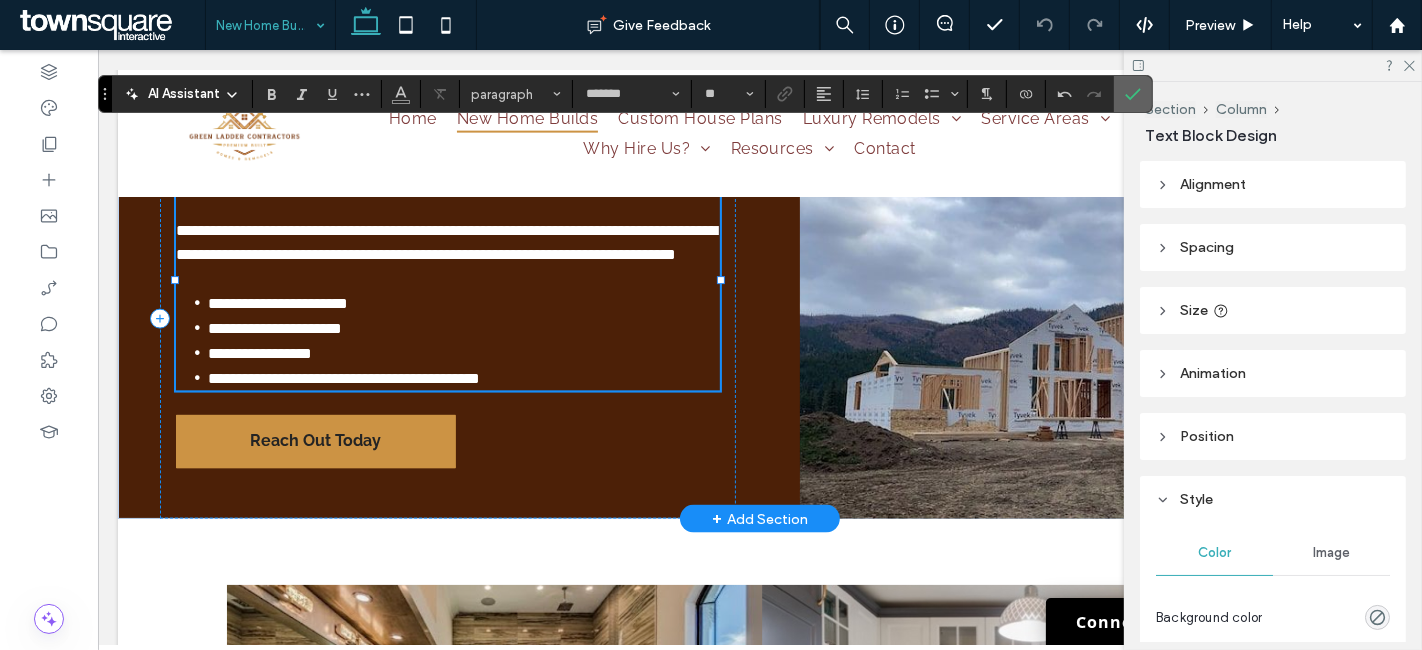 click at bounding box center [1133, 94] 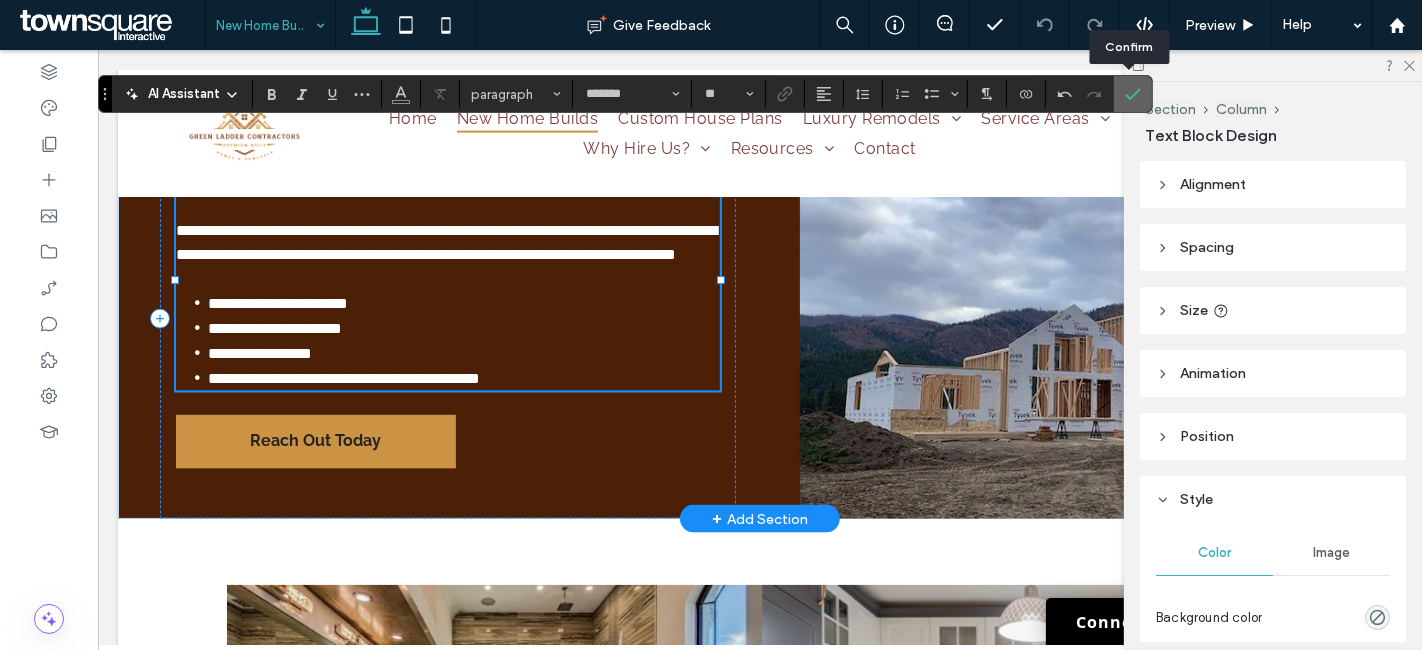 click 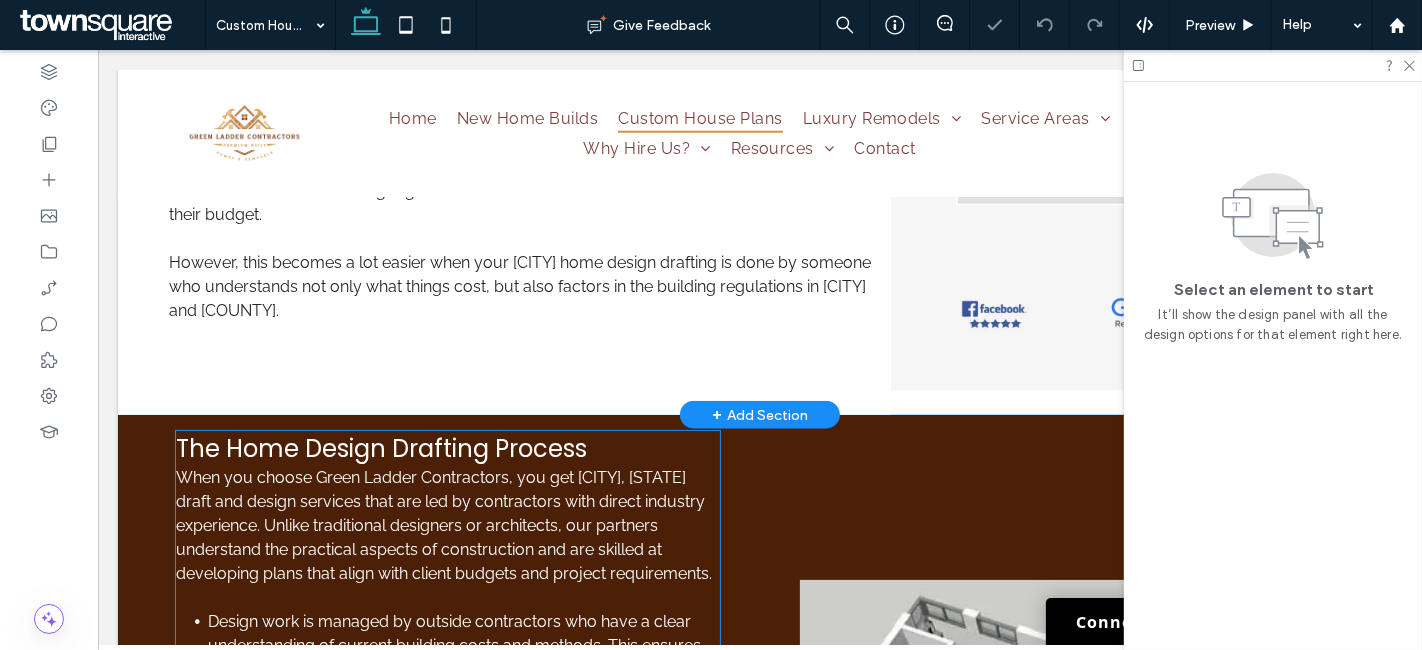 scroll, scrollTop: 1888, scrollLeft: 0, axis: vertical 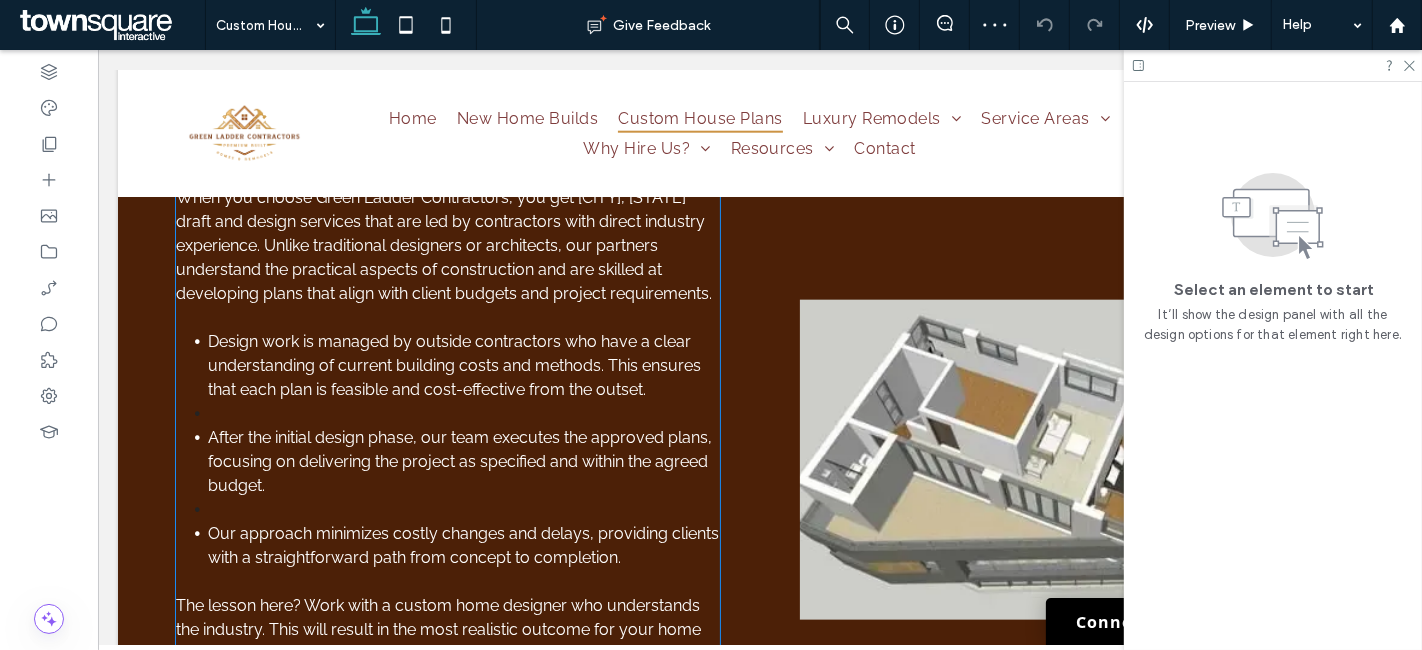 click at bounding box center [463, 414] 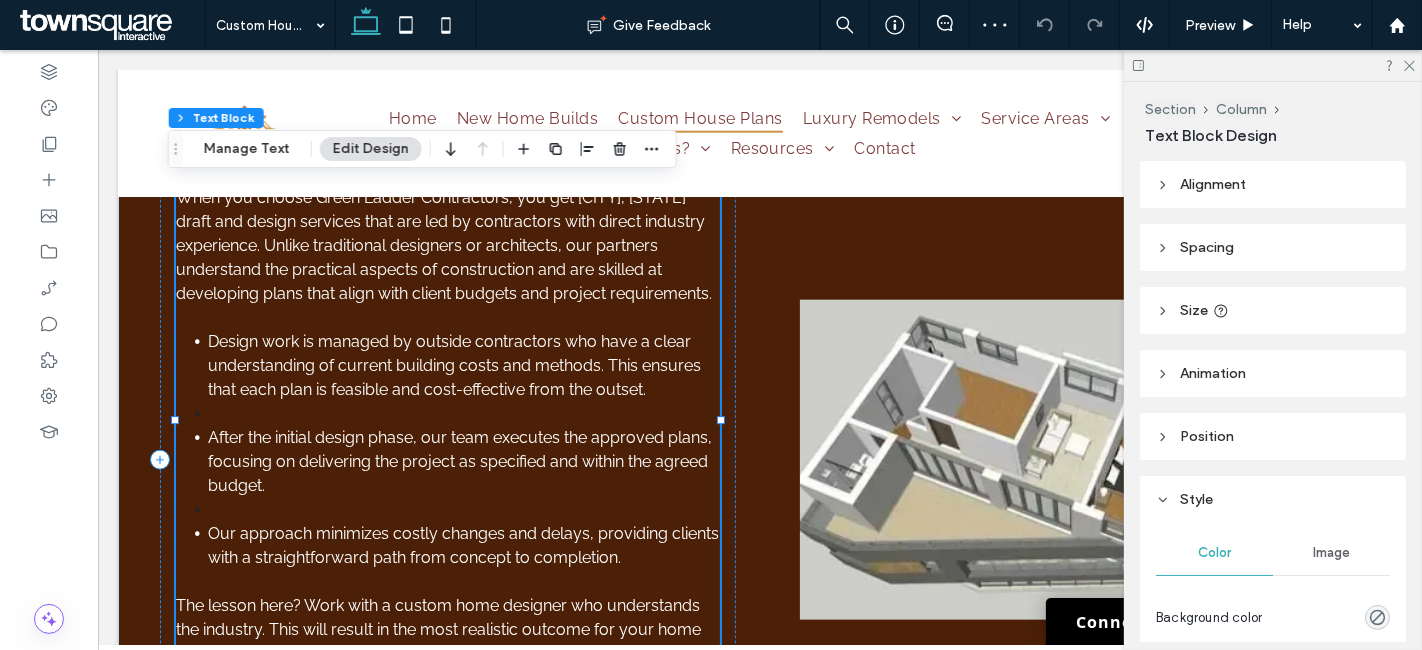 click on "The Home Design Drafting Process
When you choose Green Ladder Contractors, you get Missoula, Montana draft and design services that are led by contractors with direct industry experience. Unlike traditional designers or architects, our partners understand the practical aspects of construction and are skilled at developing plans that align with client budgets and project requirements.   Design work is managed by outside contractors who have a clear understanding of current building costs and methods. This ensures that each plan is feasible and cost-effective from the outset. After the initial design phase, our team executes the approved plans, focusing on delivering the project as specified and within the agreed budget. Our approach minimizes costly changes and delays, providing clients with a straightforward path from concept to completion." at bounding box center (447, 420) 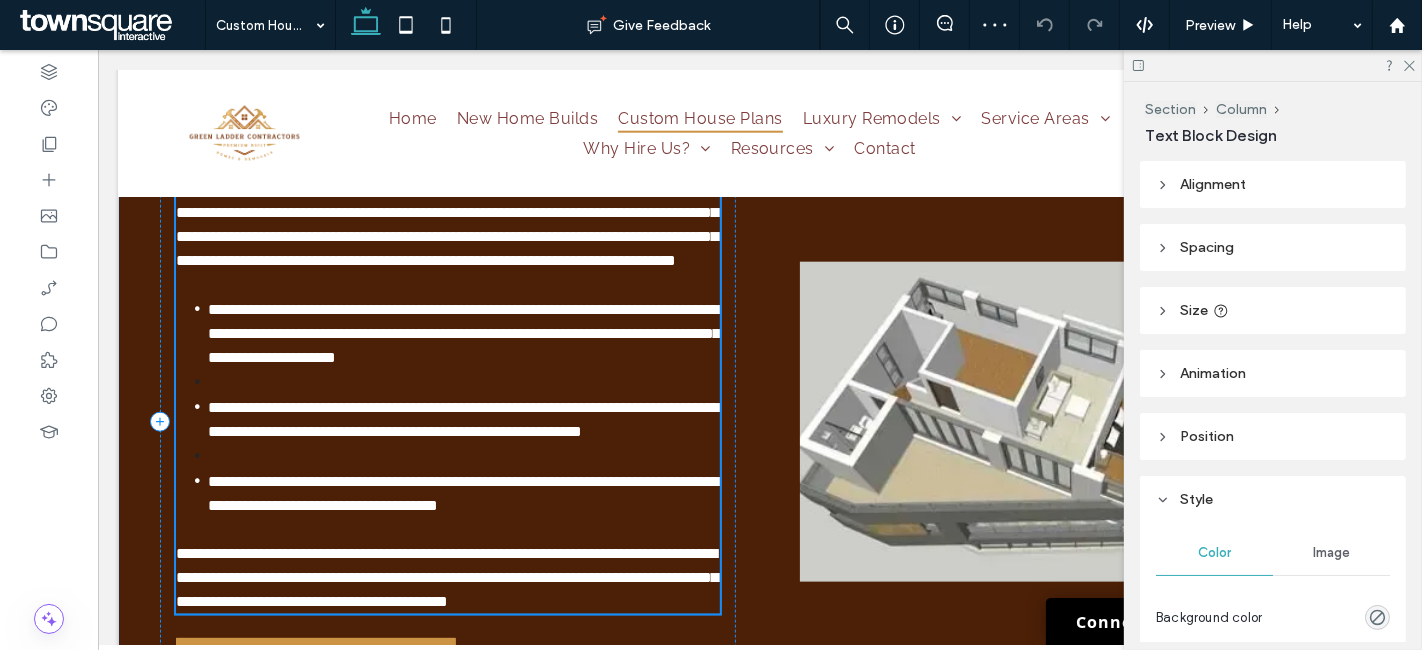 scroll, scrollTop: 1962, scrollLeft: 0, axis: vertical 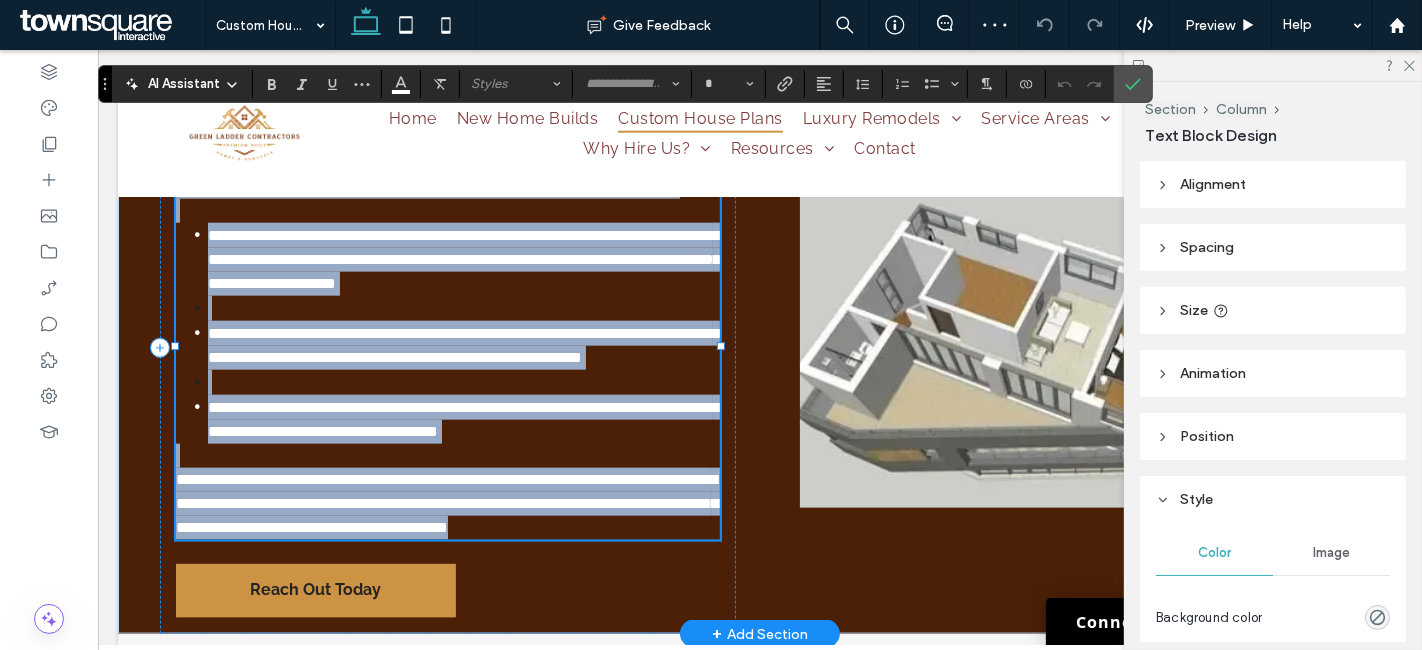 click at bounding box center [463, 382] 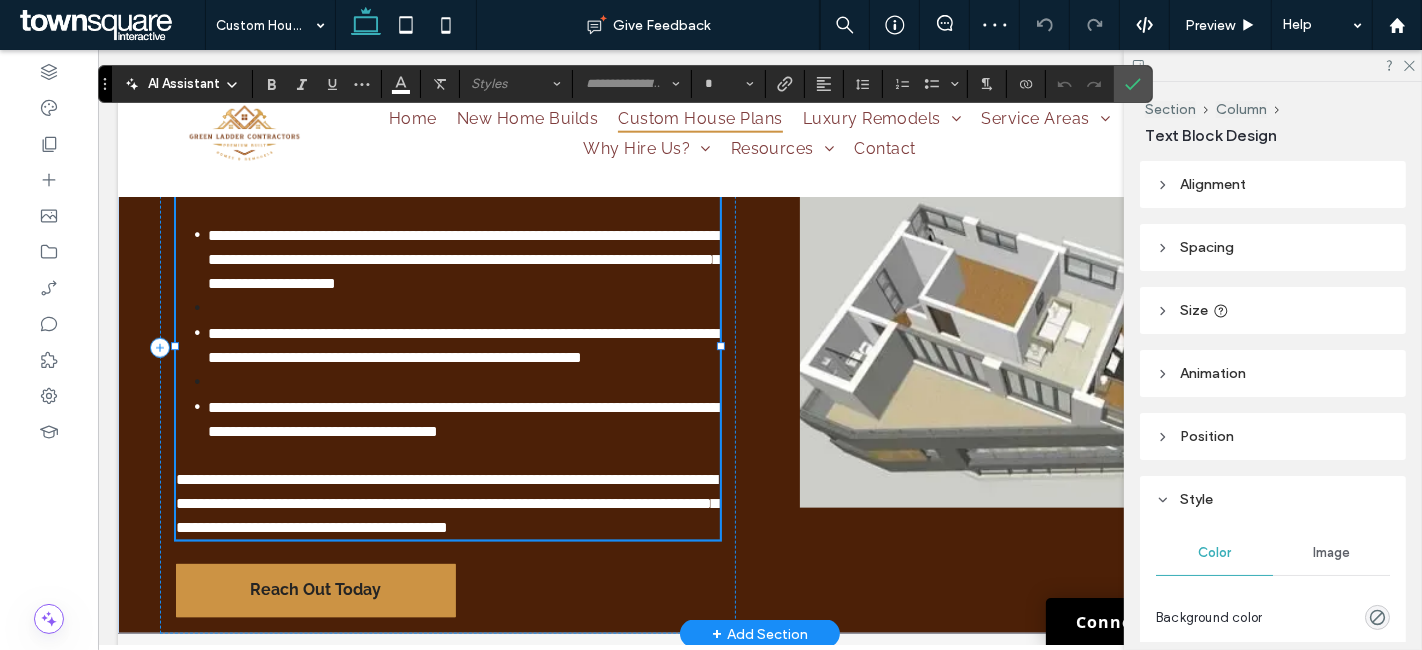 type on "*******" 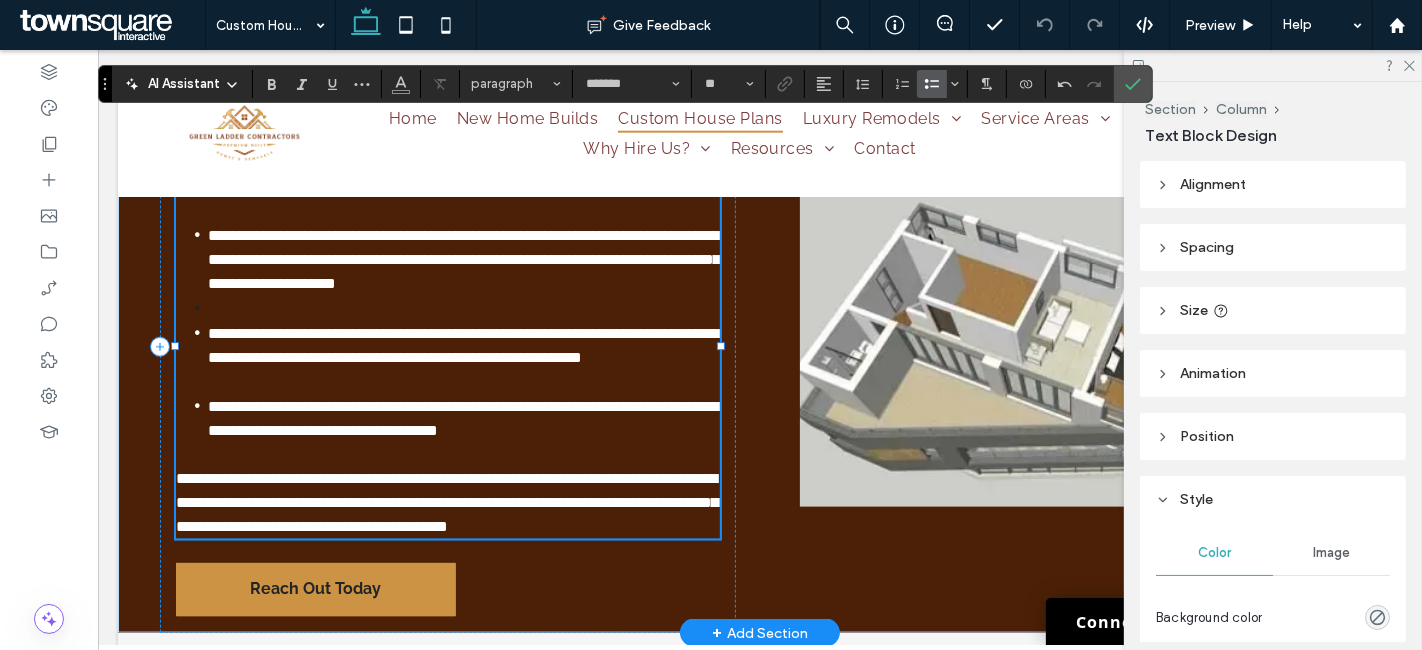 click at bounding box center (463, 308) 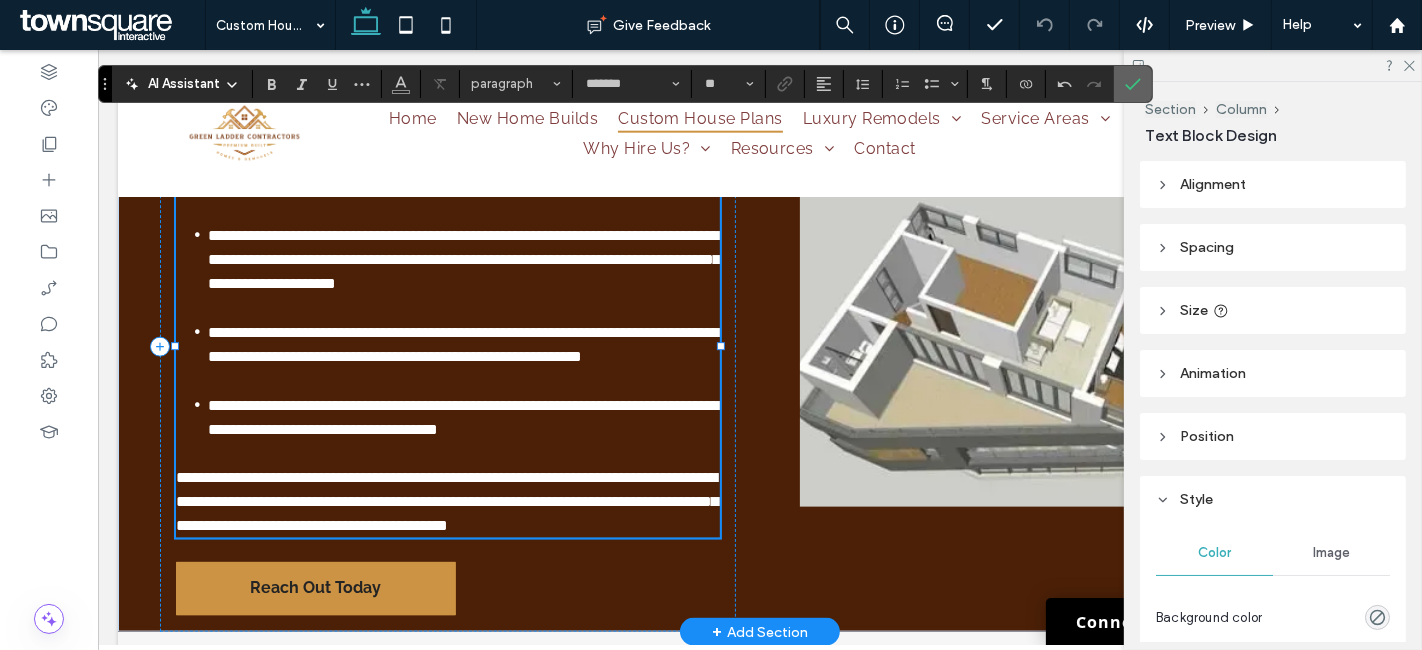 click 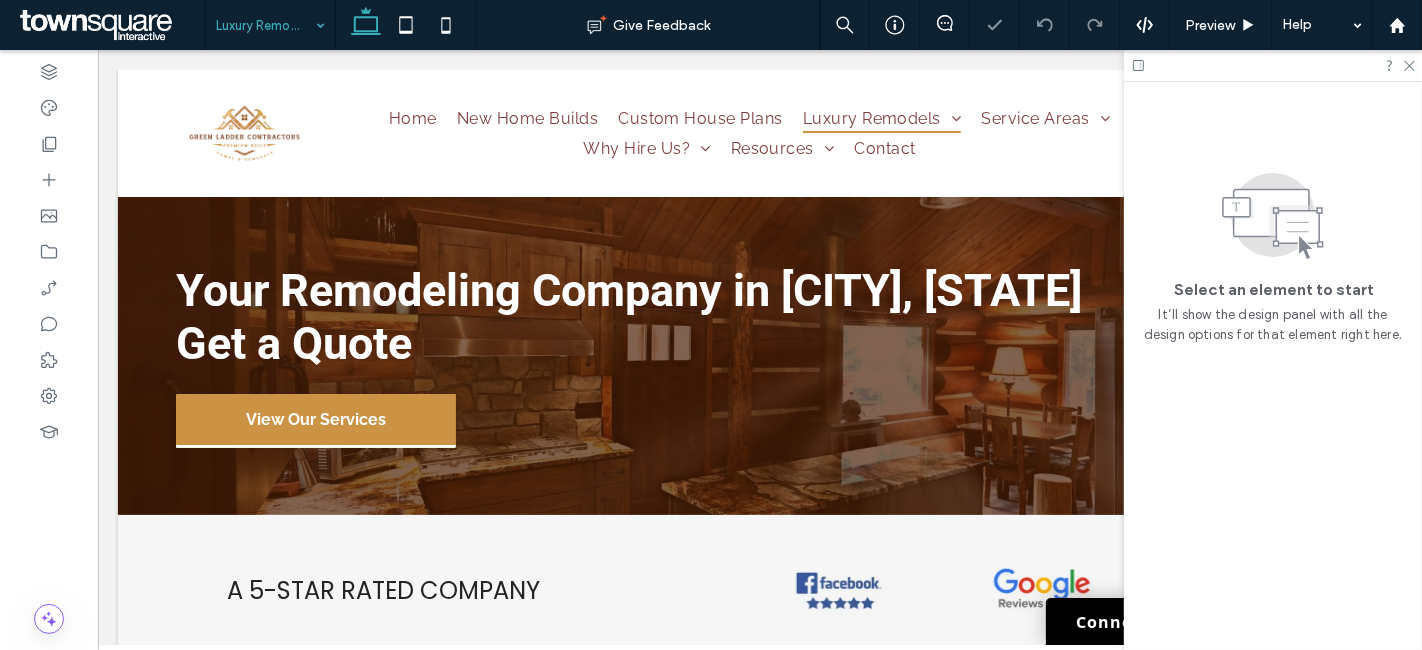 scroll, scrollTop: 0, scrollLeft: 0, axis: both 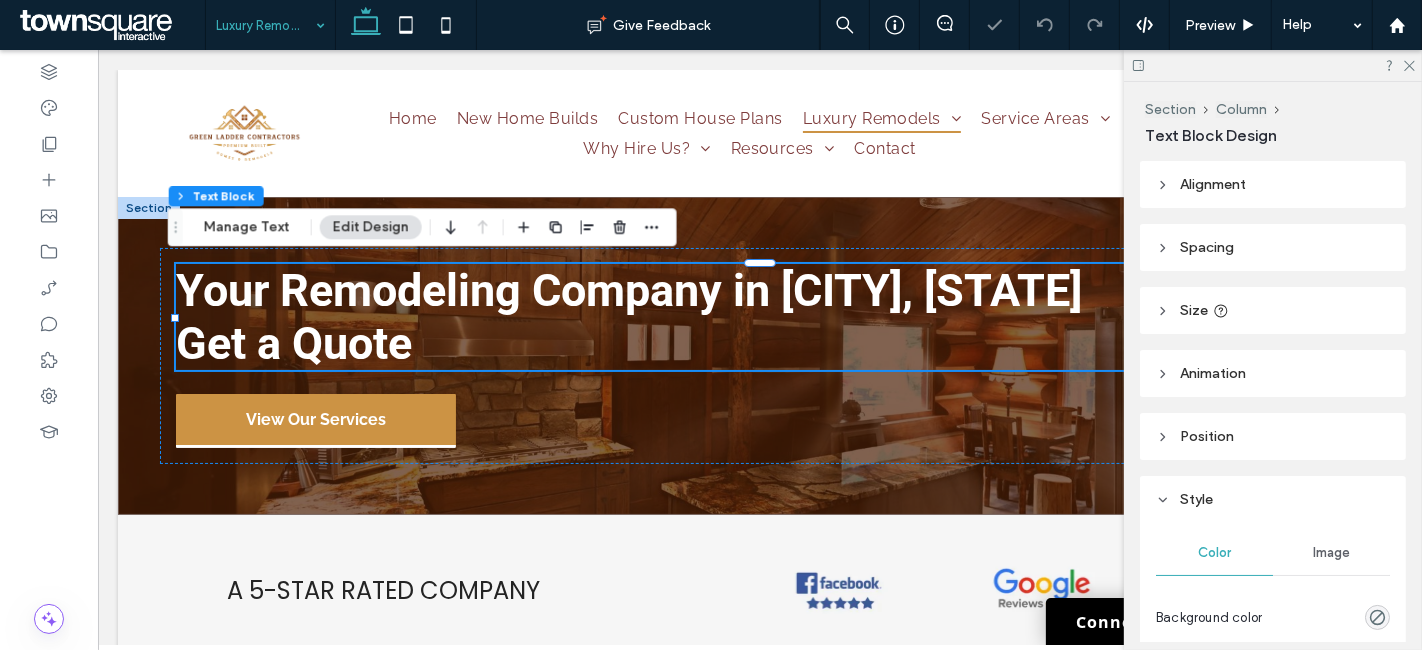 click on "Your Remodeling Company in [CITY], [STATE]
Get a Quote" at bounding box center [759, 317] 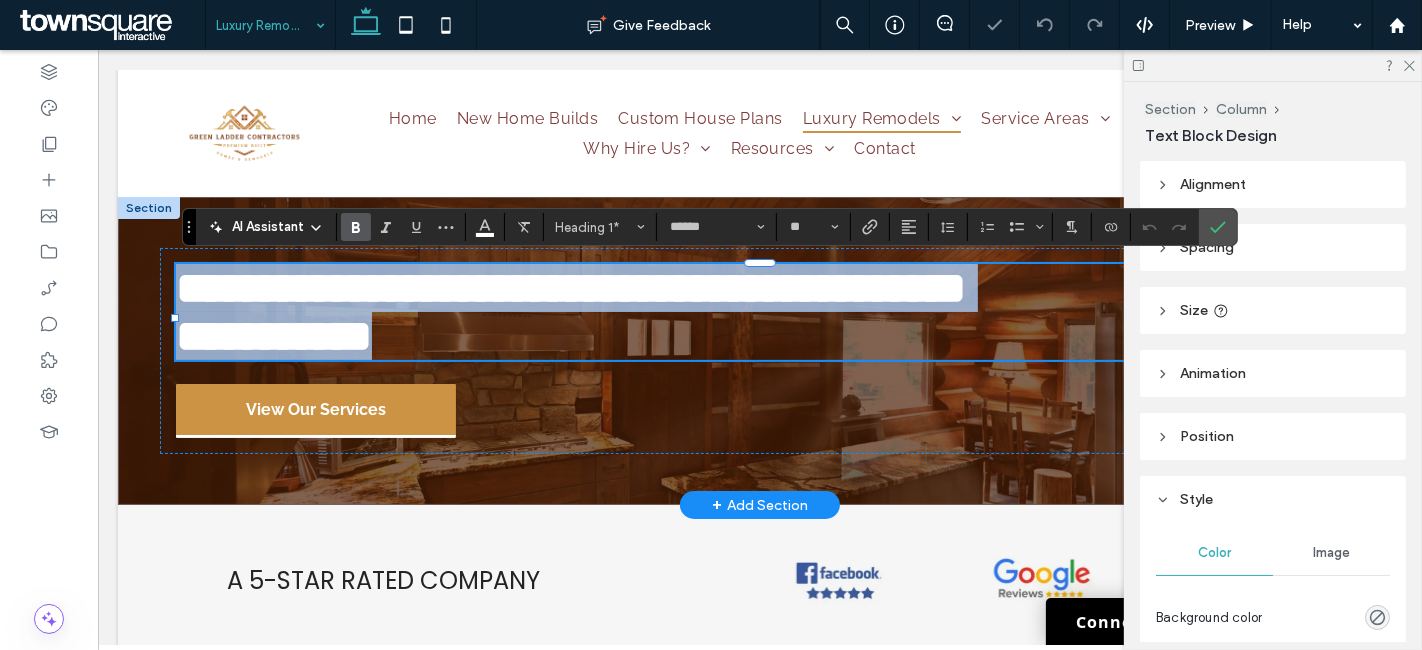 click on "**********" at bounding box center (759, 336) 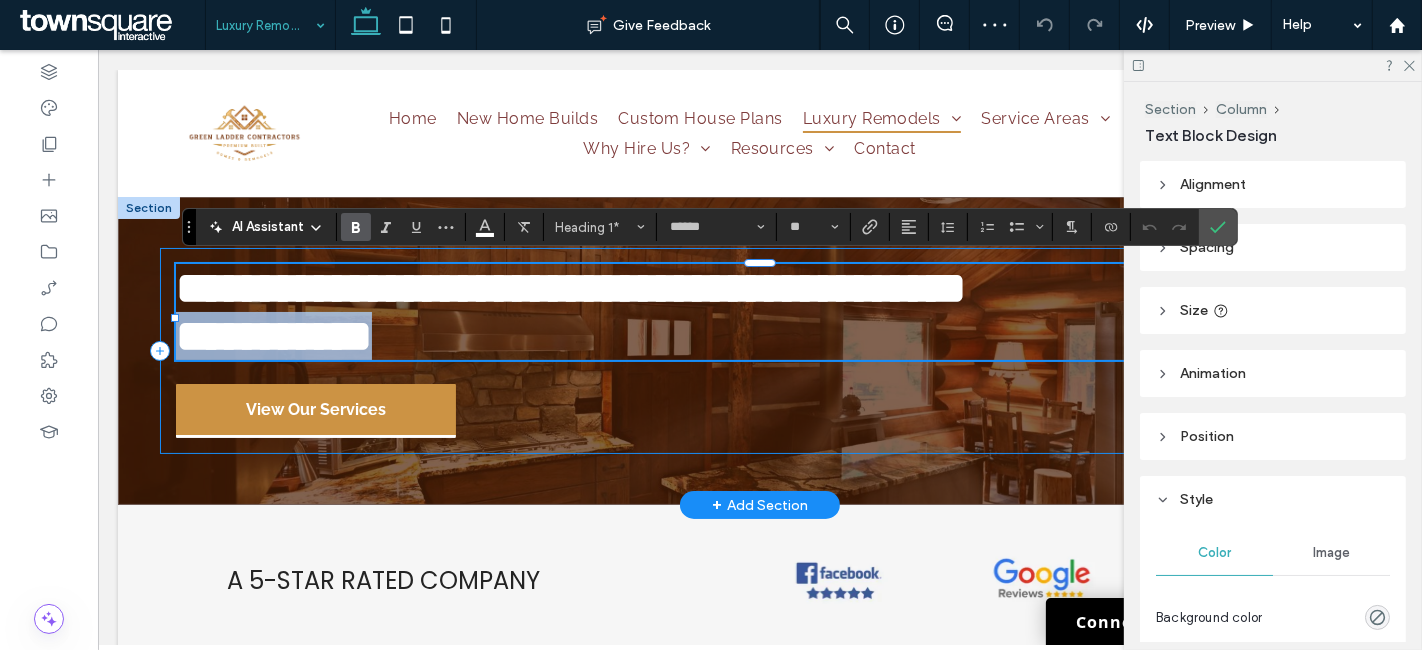 drag, startPoint x: 416, startPoint y: 344, endPoint x: 164, endPoint y: 344, distance: 252 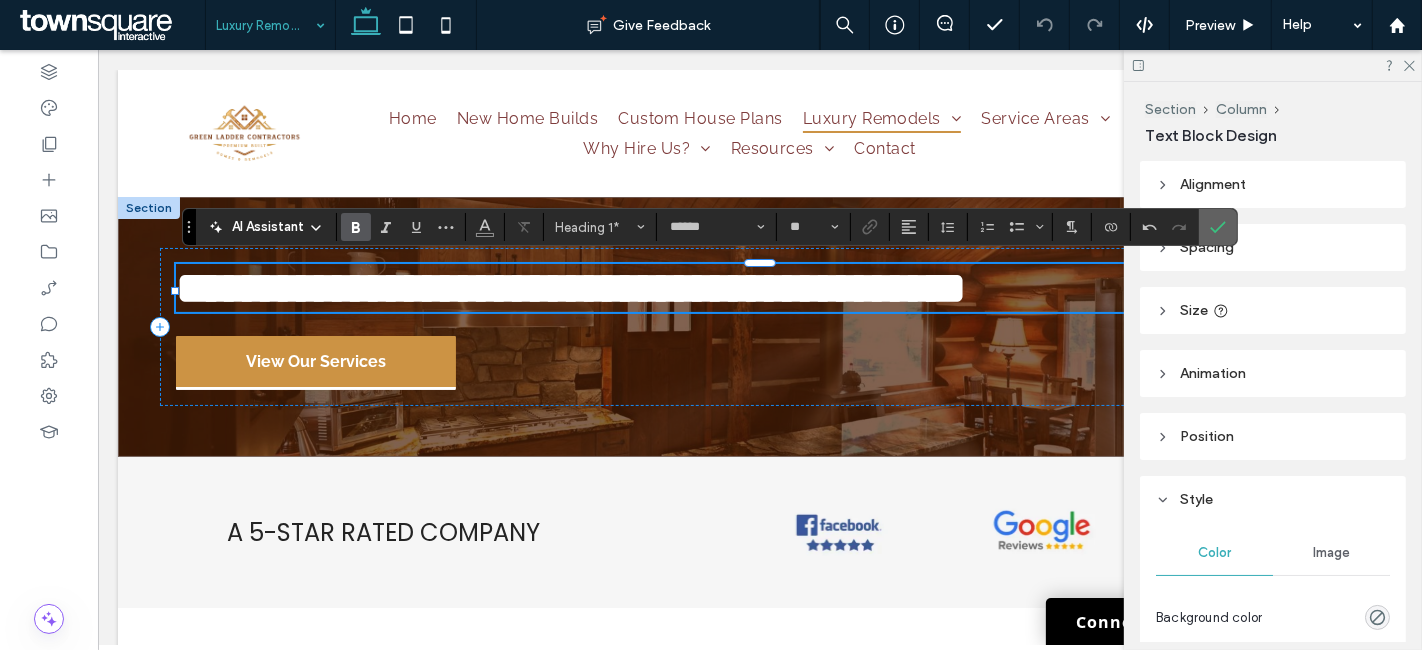 click 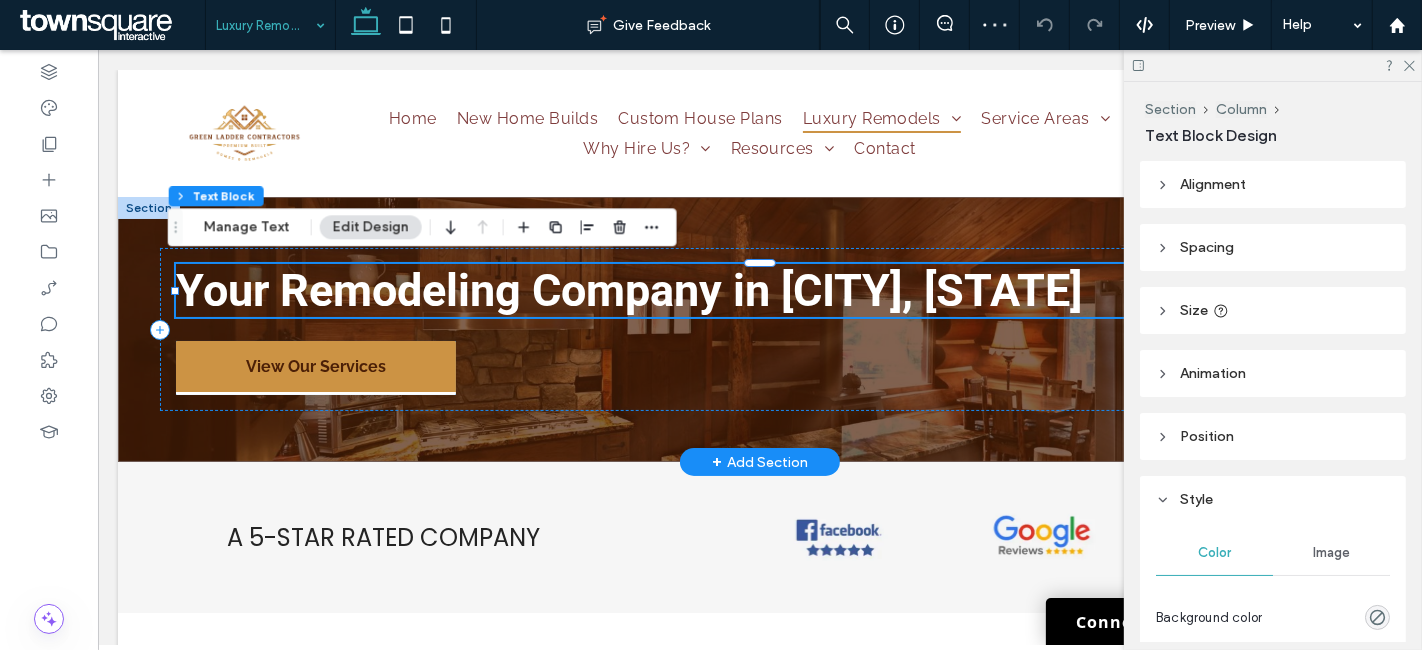 click on "View Our Services" at bounding box center (315, 368) 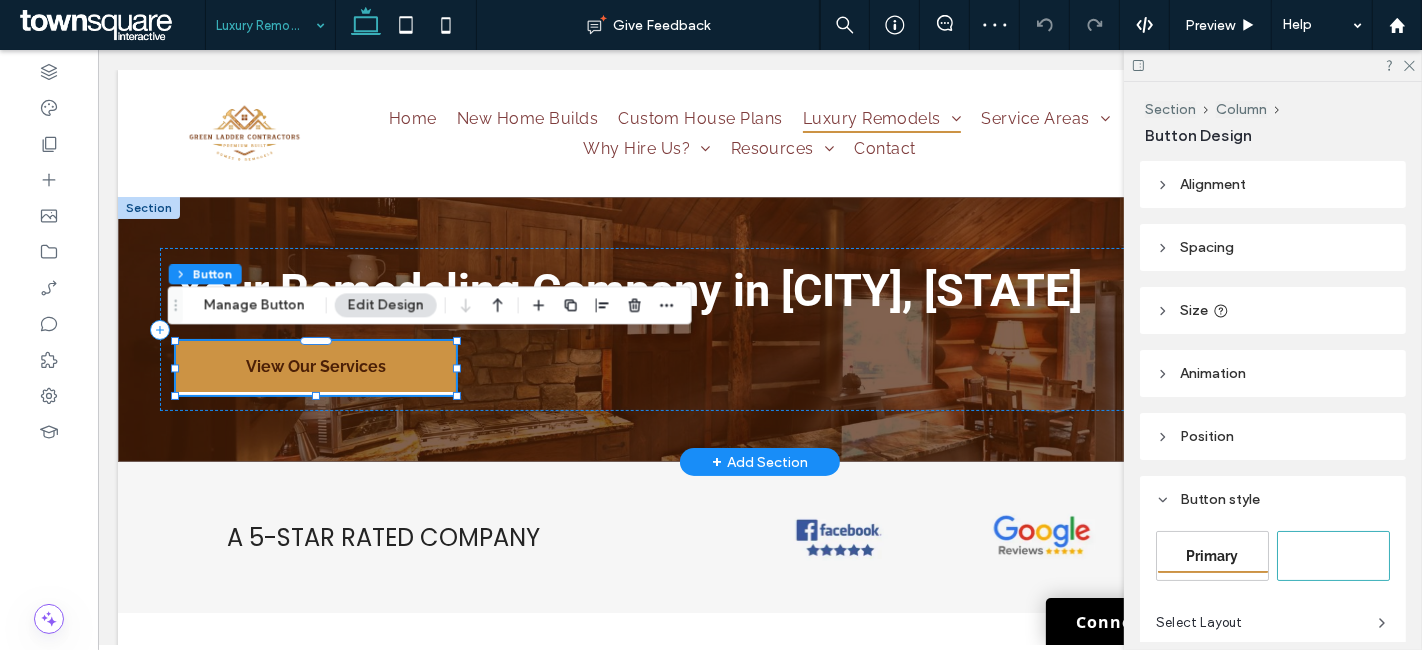 type on "**" 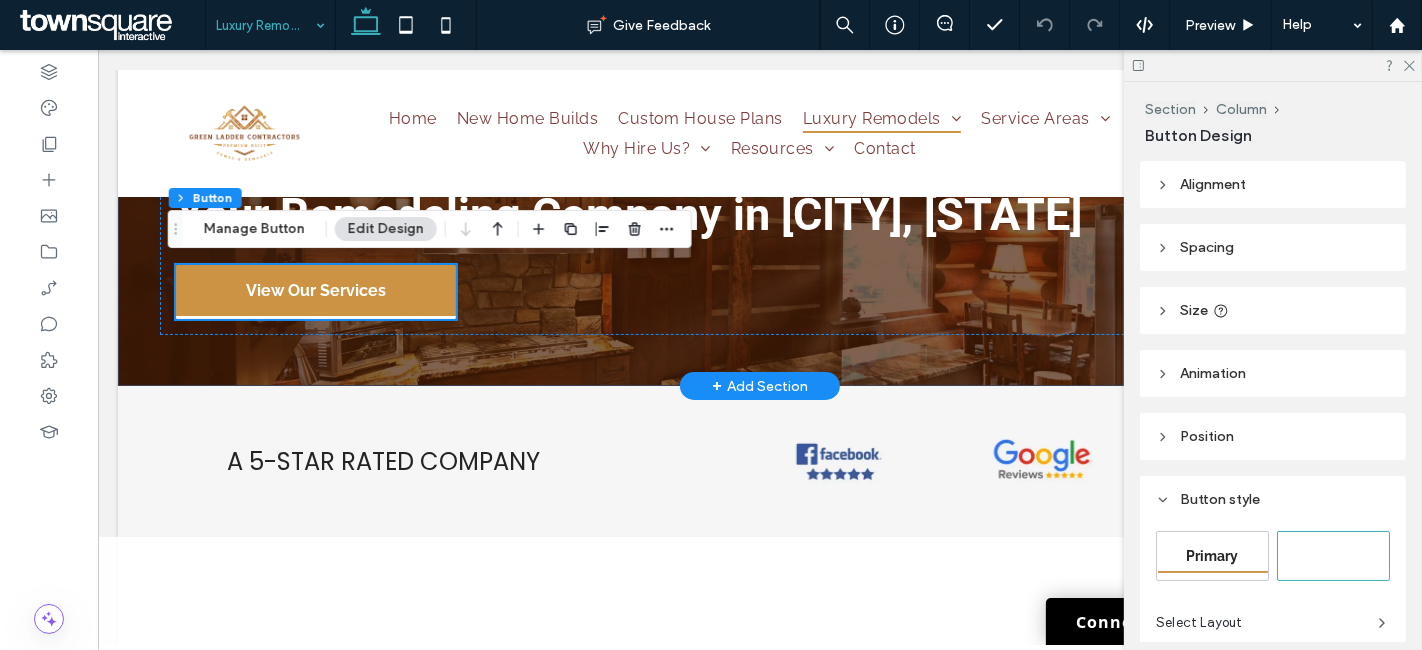 scroll, scrollTop: 111, scrollLeft: 0, axis: vertical 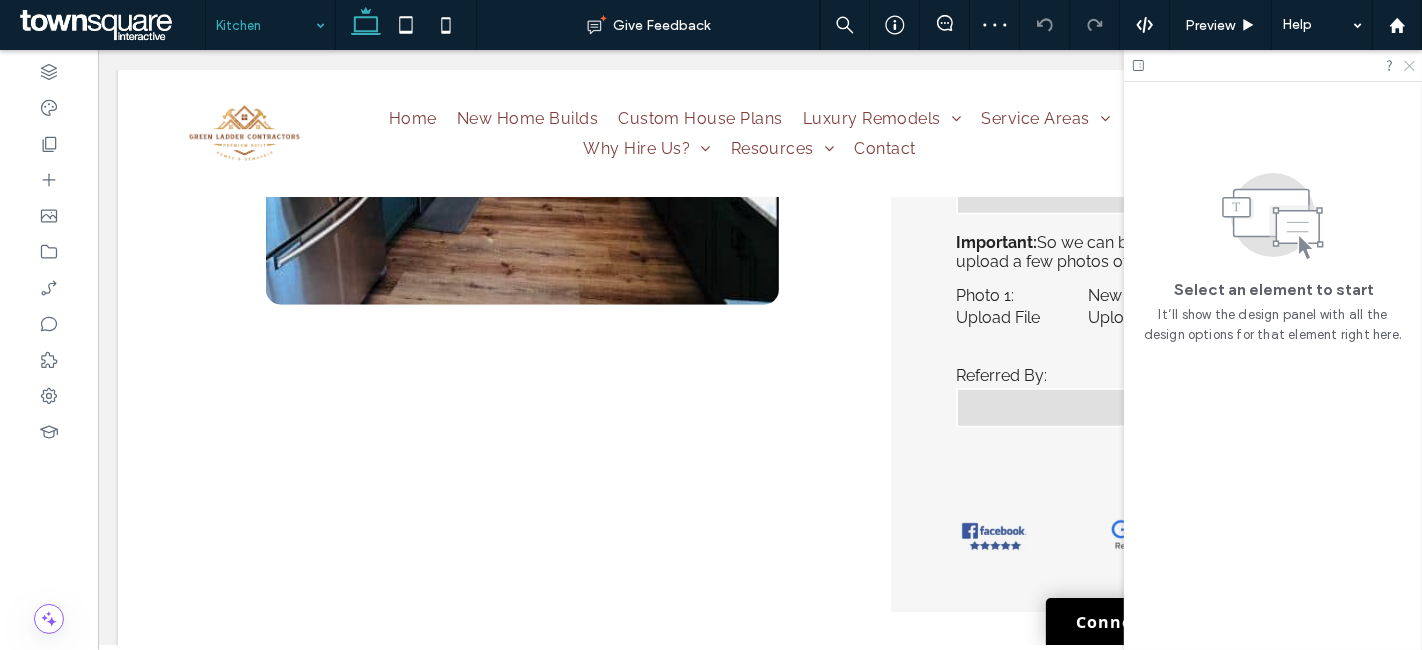 drag, startPoint x: 1411, startPoint y: 66, endPoint x: 1204, endPoint y: 68, distance: 207.00966 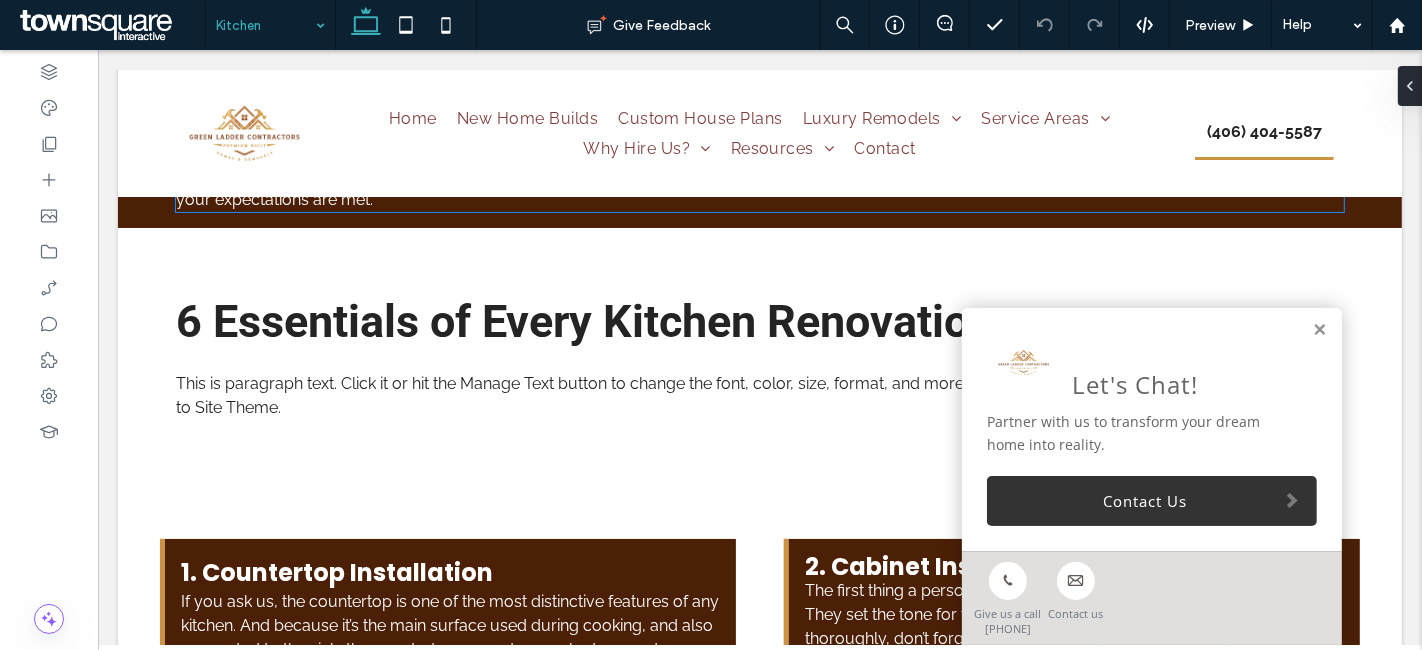 scroll, scrollTop: 6000, scrollLeft: 0, axis: vertical 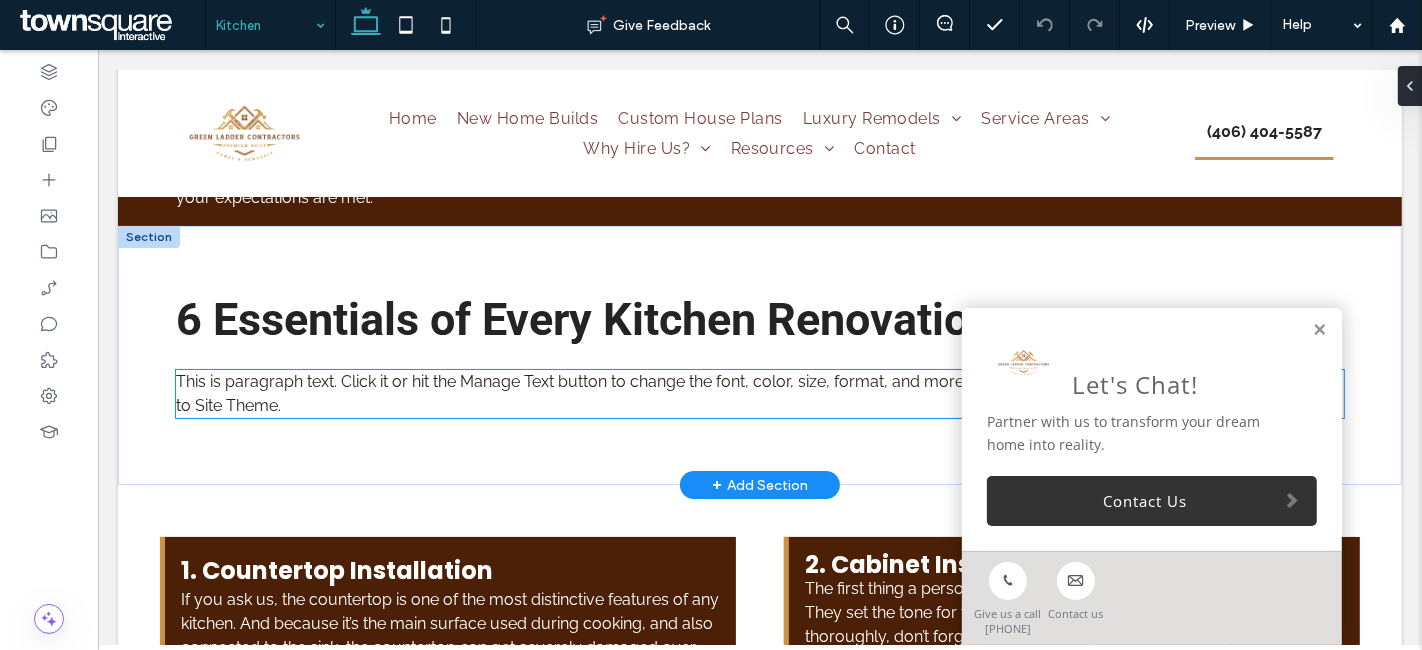 click on "This is paragraph text. Click it or hit the Manage Text button to change the font, color, size, format, and more. To set up site-wide paragraph and title styles, go to Site Theme." at bounding box center [759, 394] 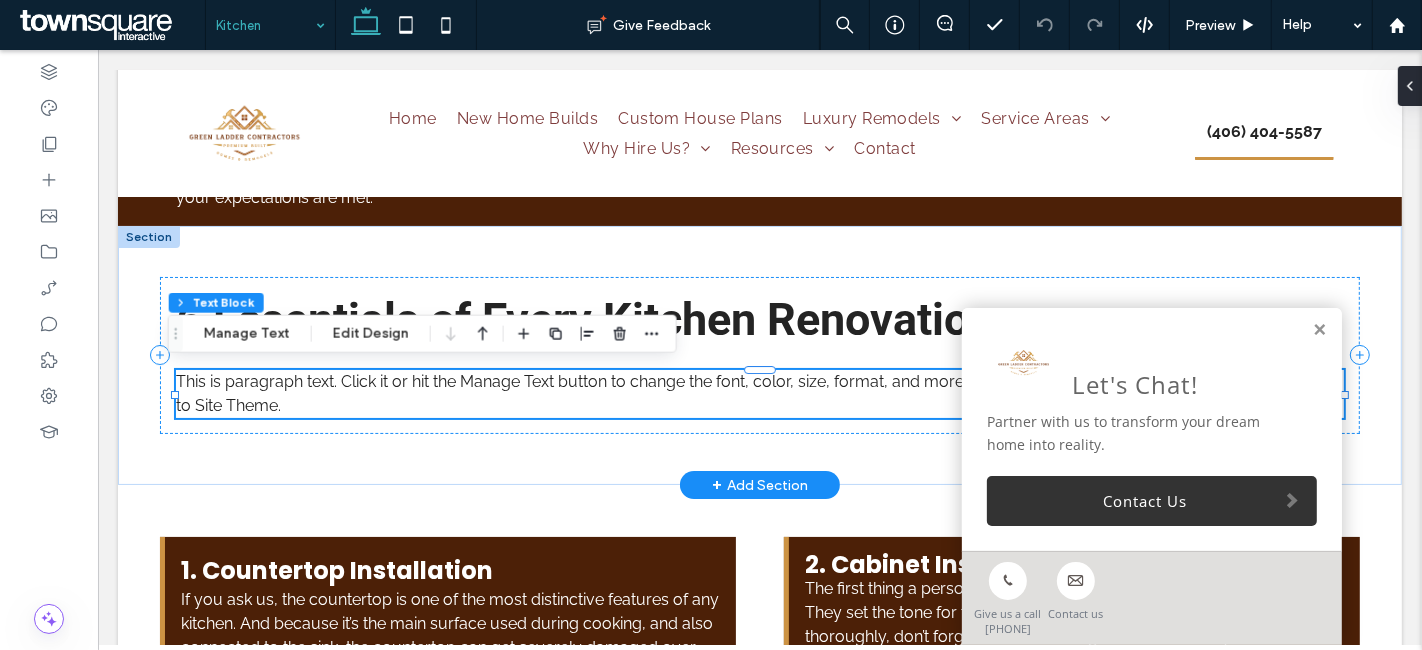 click on "This is paragraph text. Click it or hit the Manage Text button to change the font, color, size, format, and more. To set up site-wide paragraph and title styles, go to Site Theme." at bounding box center (759, 394) 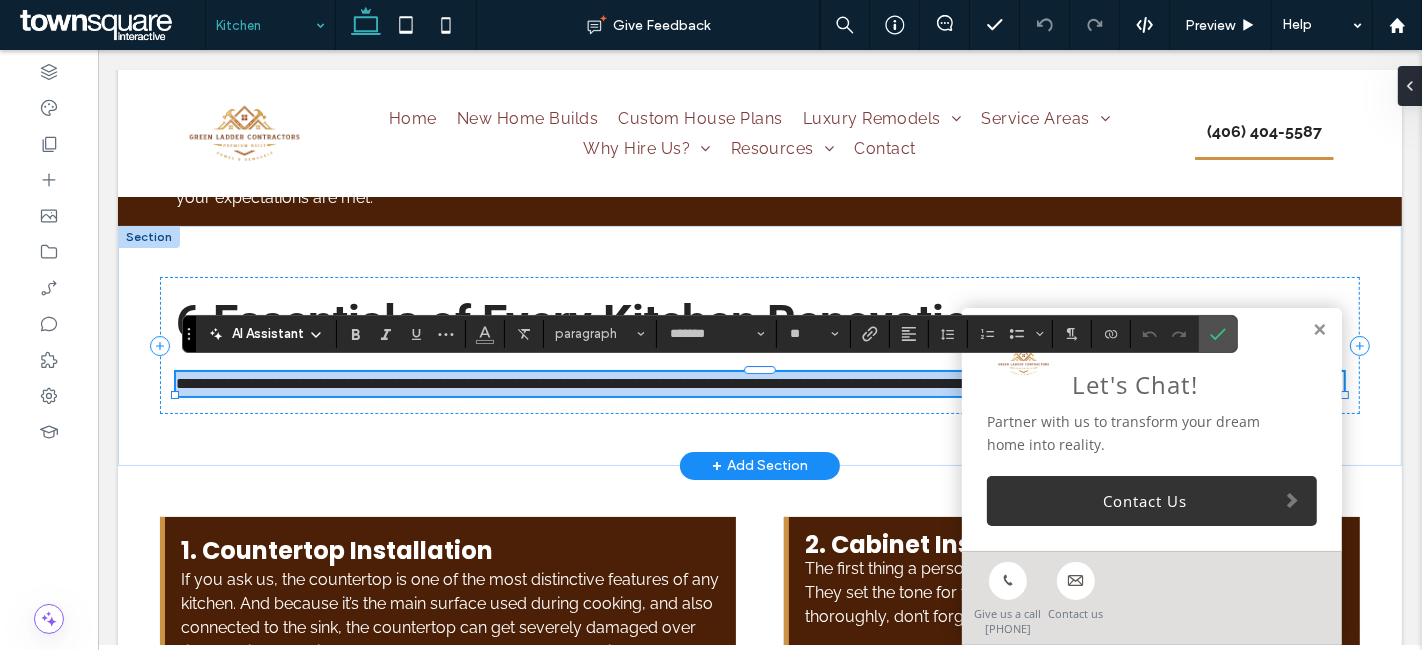 paste 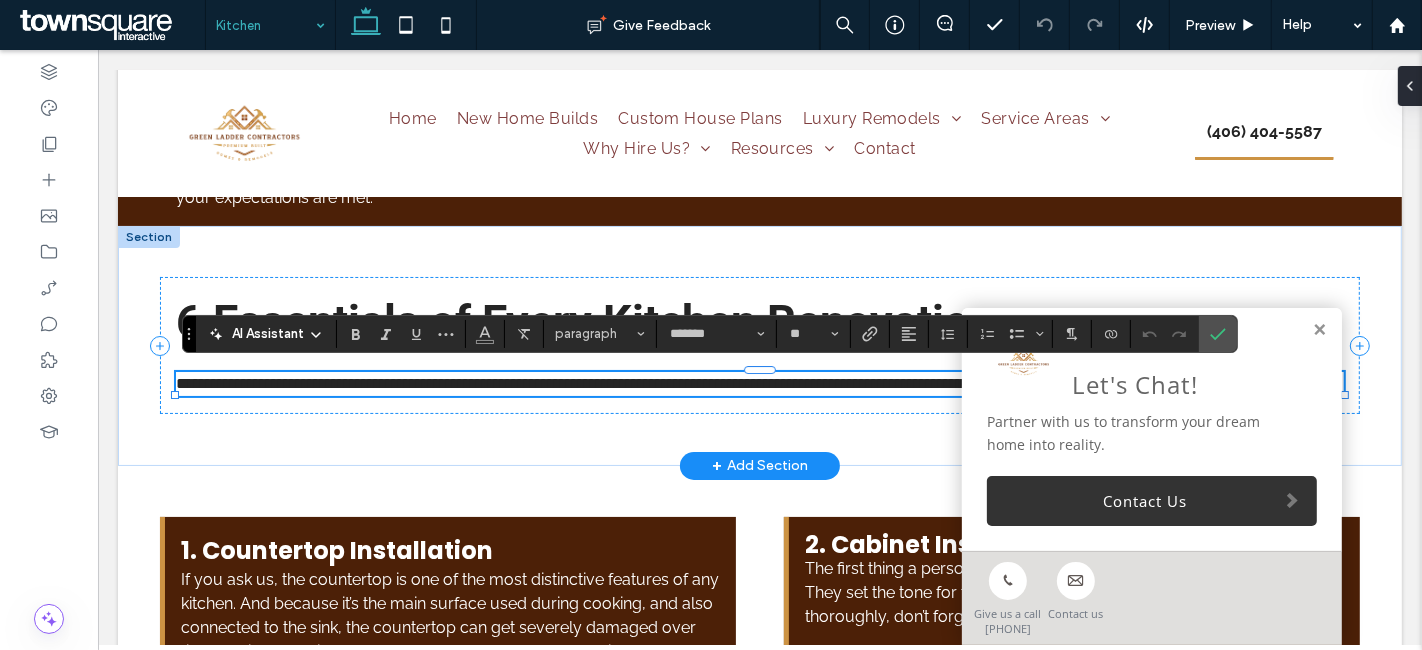 type on "**********" 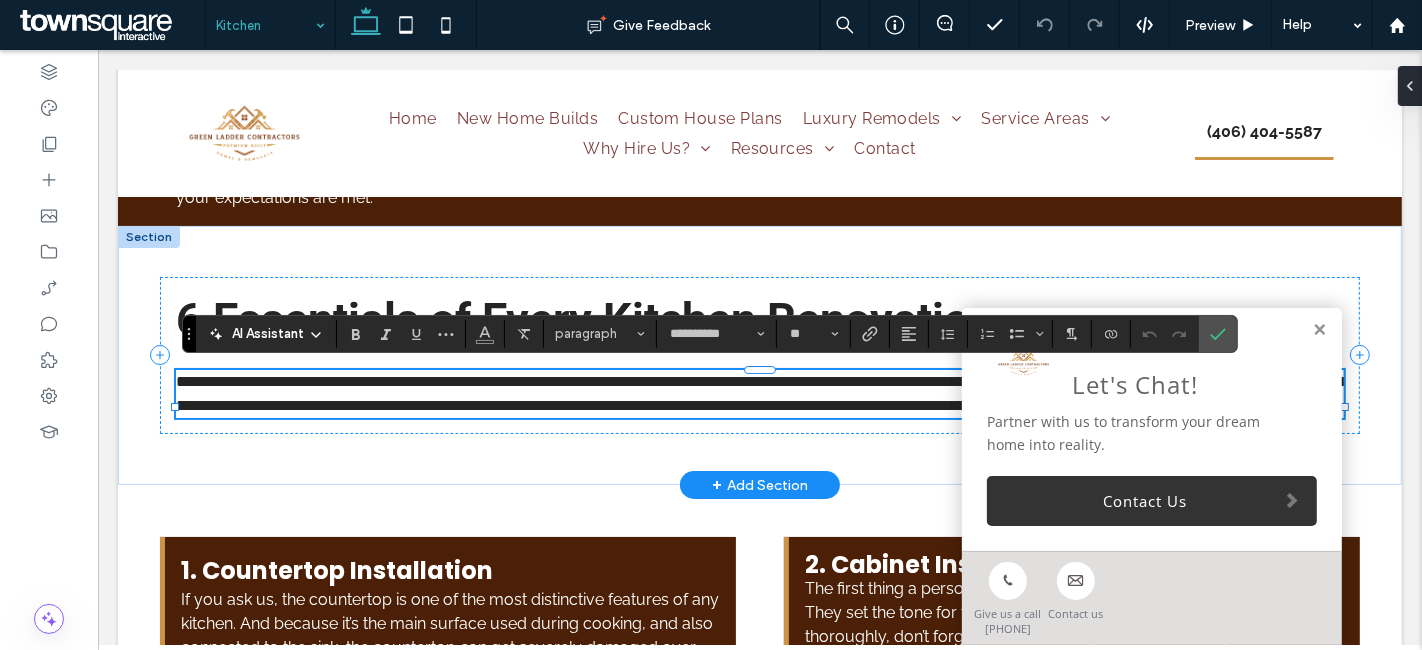 scroll, scrollTop: 0, scrollLeft: 0, axis: both 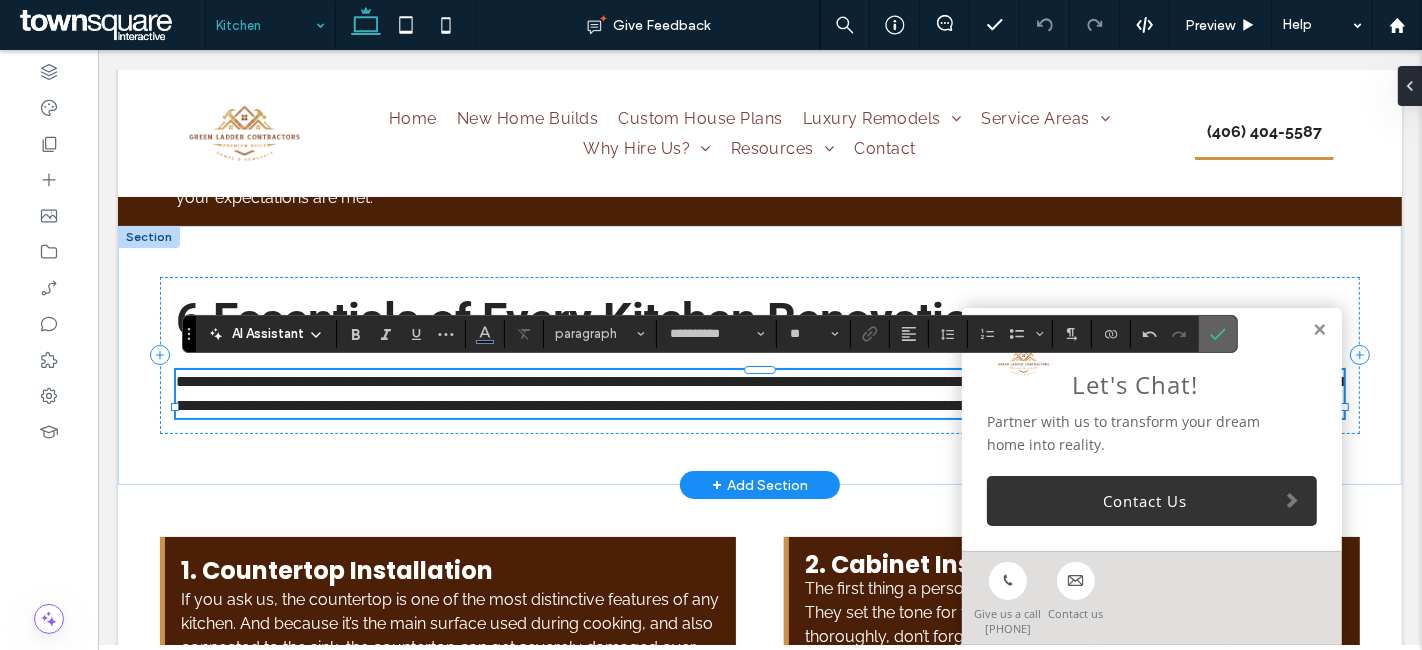 click 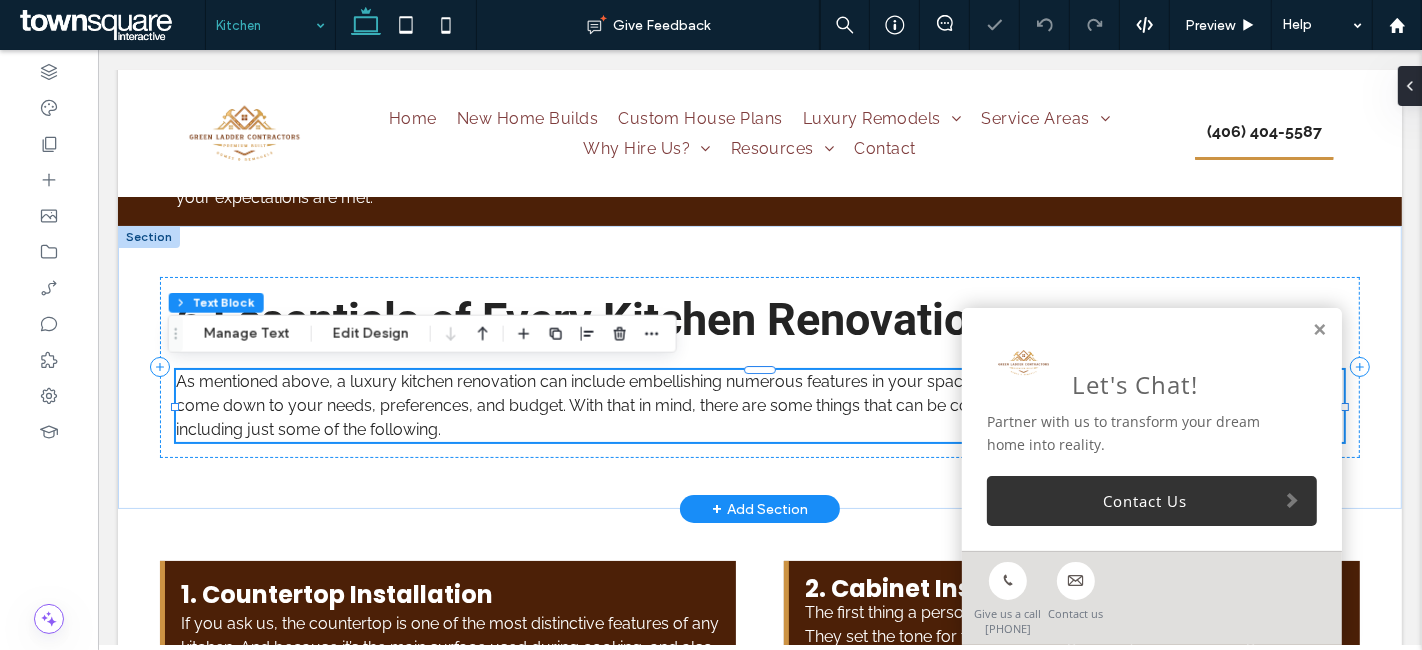 click at bounding box center (1318, 330) 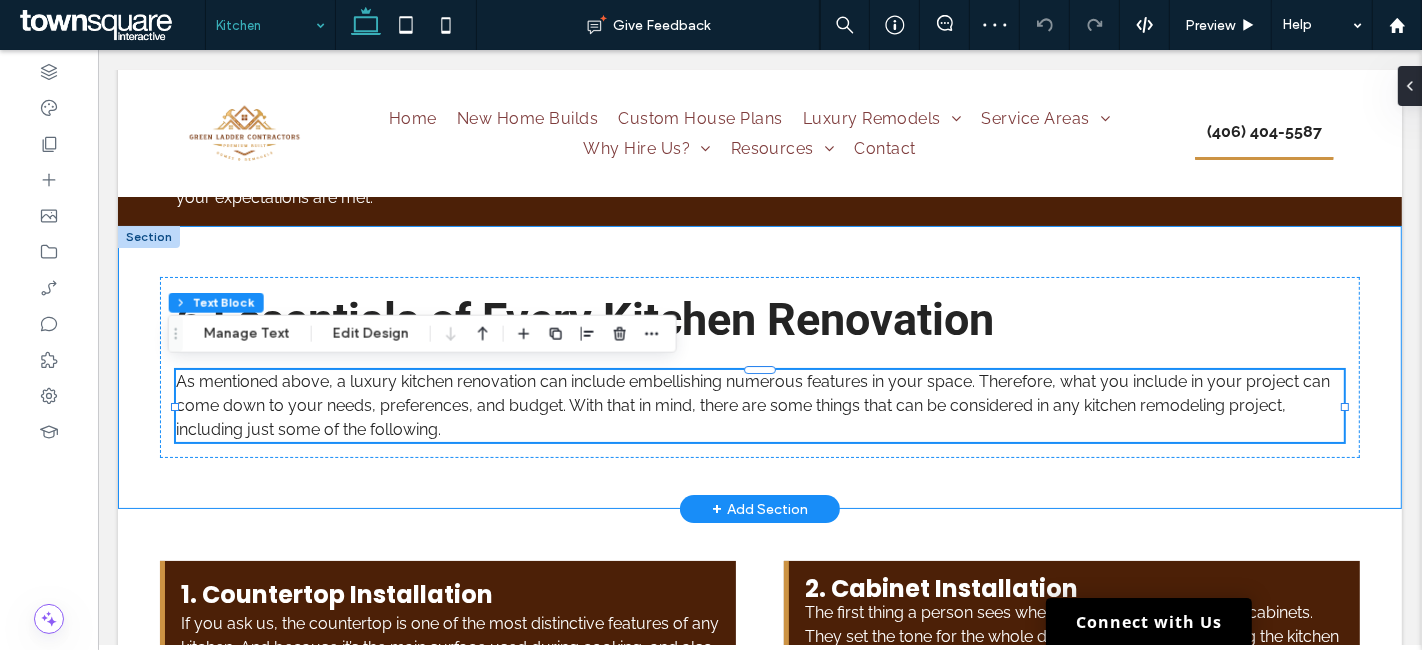 click on "6 Essentials of Every Kitchen Renovation
As mentioned above, a luxury kitchen renovation can include embellishing numerous features in your space. Therefore, what you include in your project can come down to your needs, preferences, and budget. With that in mind, there are some things that can be considered in any kitchen remodeling project, including just some of the following." at bounding box center [759, 368] 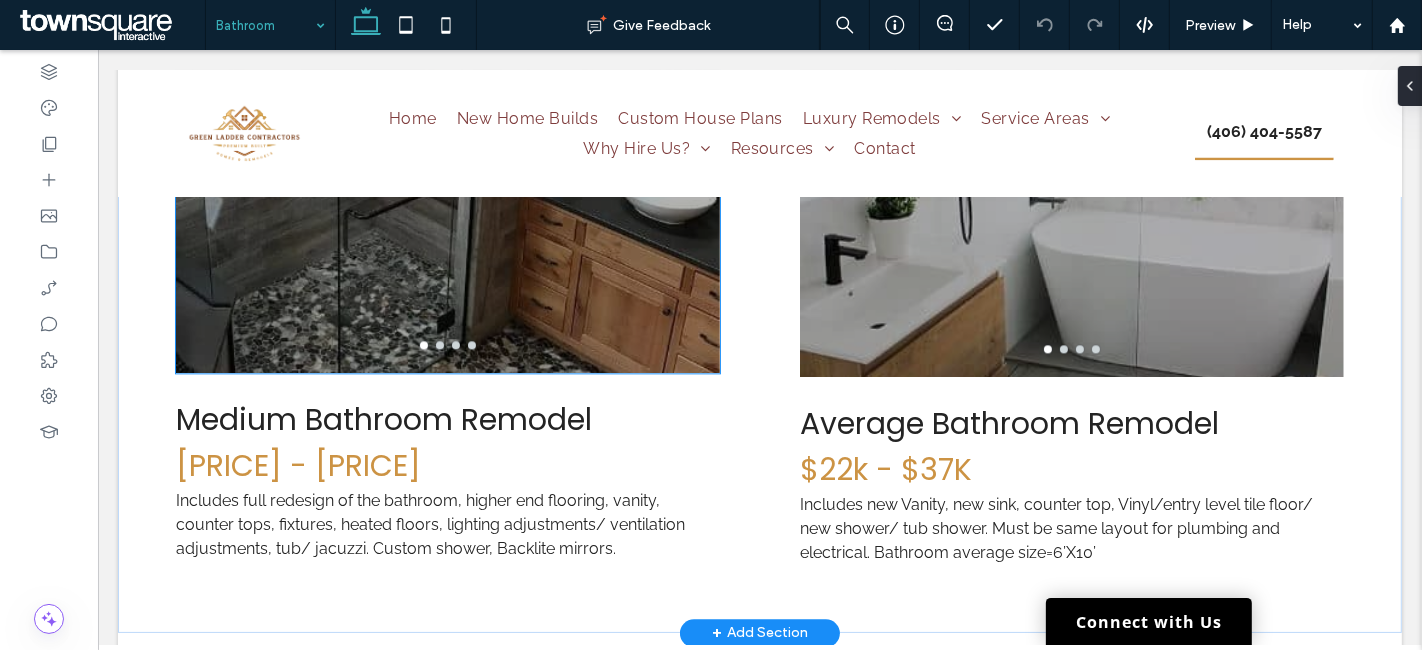 scroll, scrollTop: 3888, scrollLeft: 0, axis: vertical 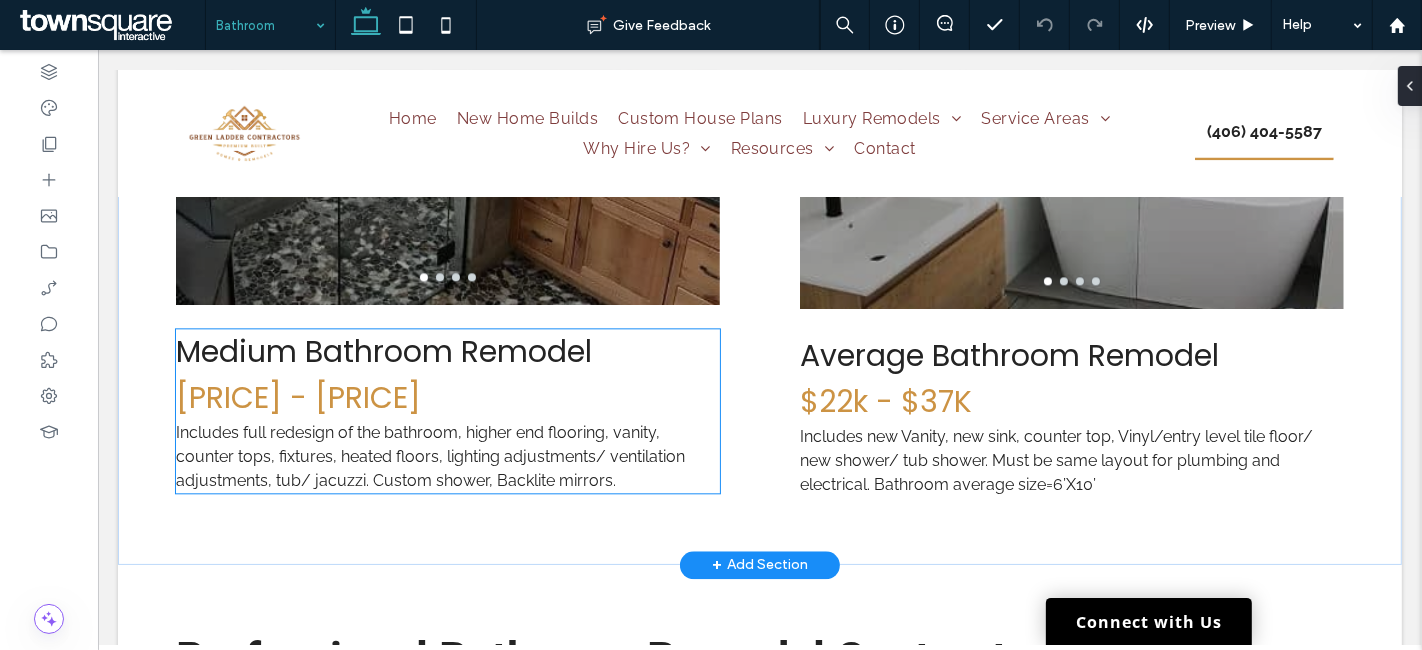 click on "Includes full redesign of the bathroom, higher end flooring, vanity, counter tops, fixtures, heated floors, lighting adjustments/ ventilation adjustments, tub/ jacuzzi. Custom shower, Backlite mirrors." at bounding box center [429, 456] 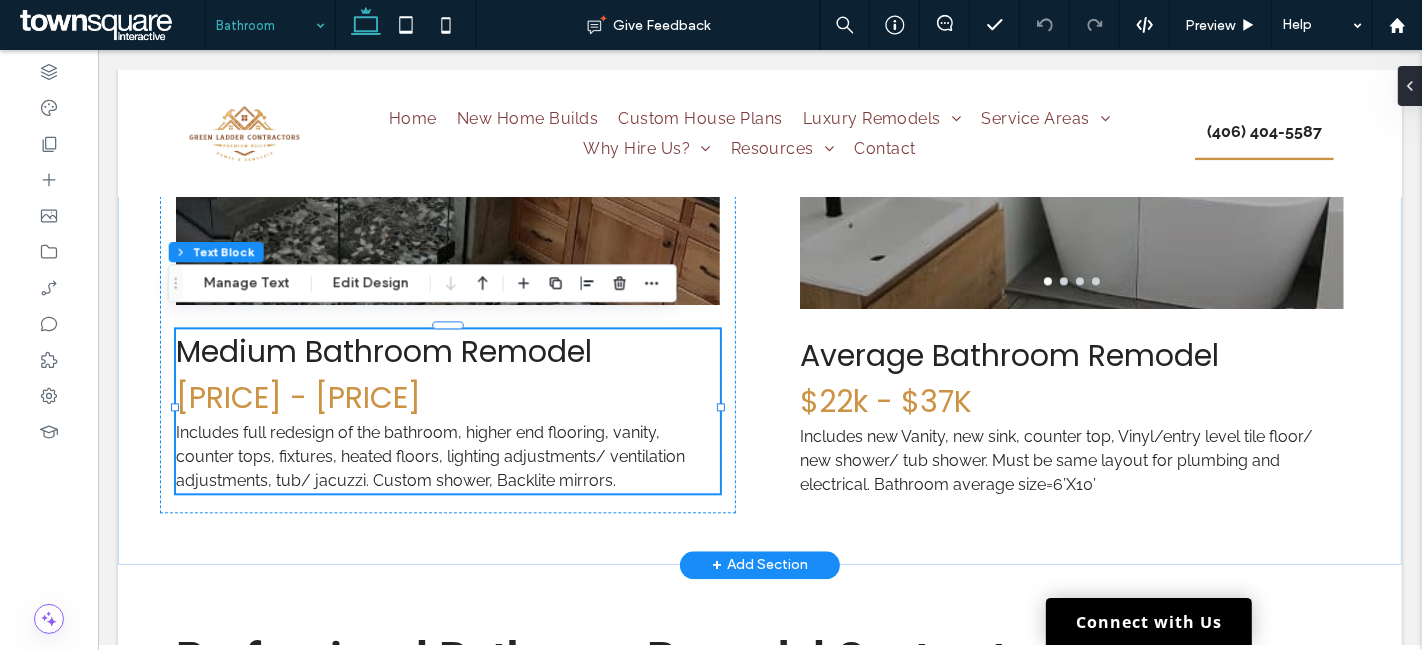 click on "Includes full redesign of the bathroom, higher end flooring, vanity, counter tops, fixtures, heated floors, lighting adjustments/ ventilation adjustments, tub/ jacuzzi. Custom shower, Backlite mirrors." at bounding box center (429, 456) 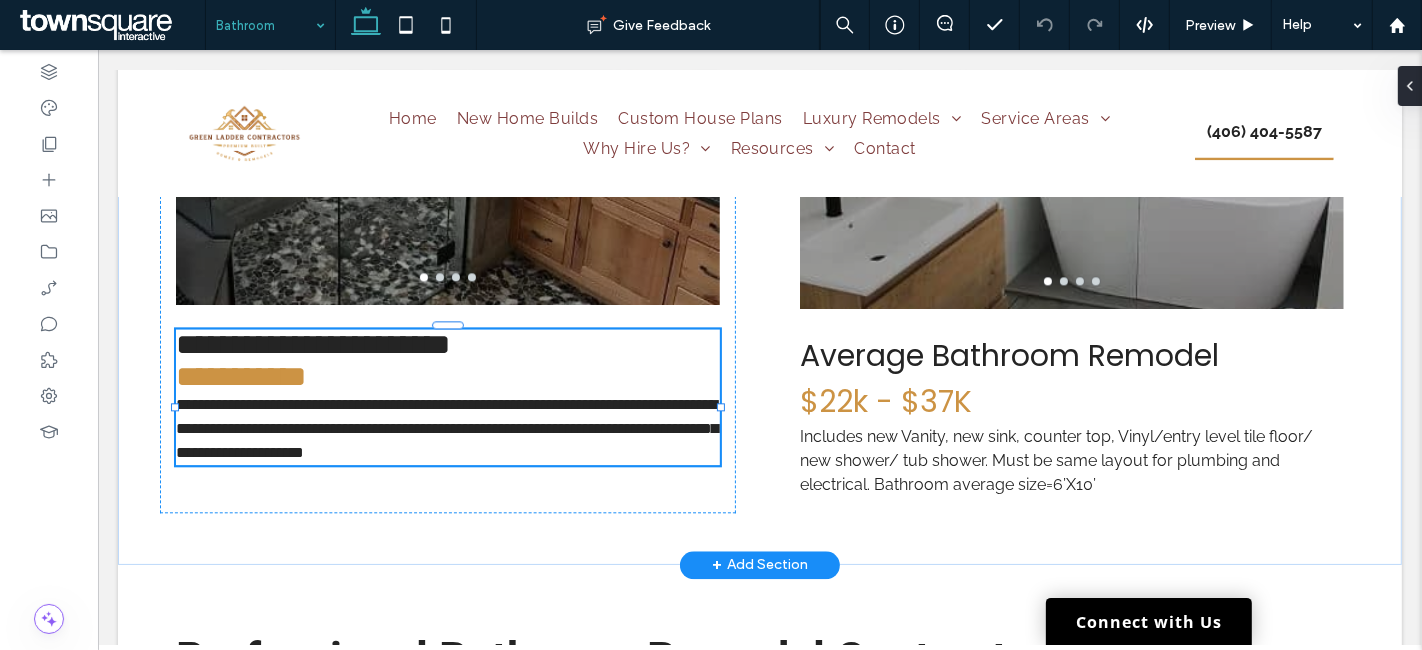 click on "**********" at bounding box center (447, 429) 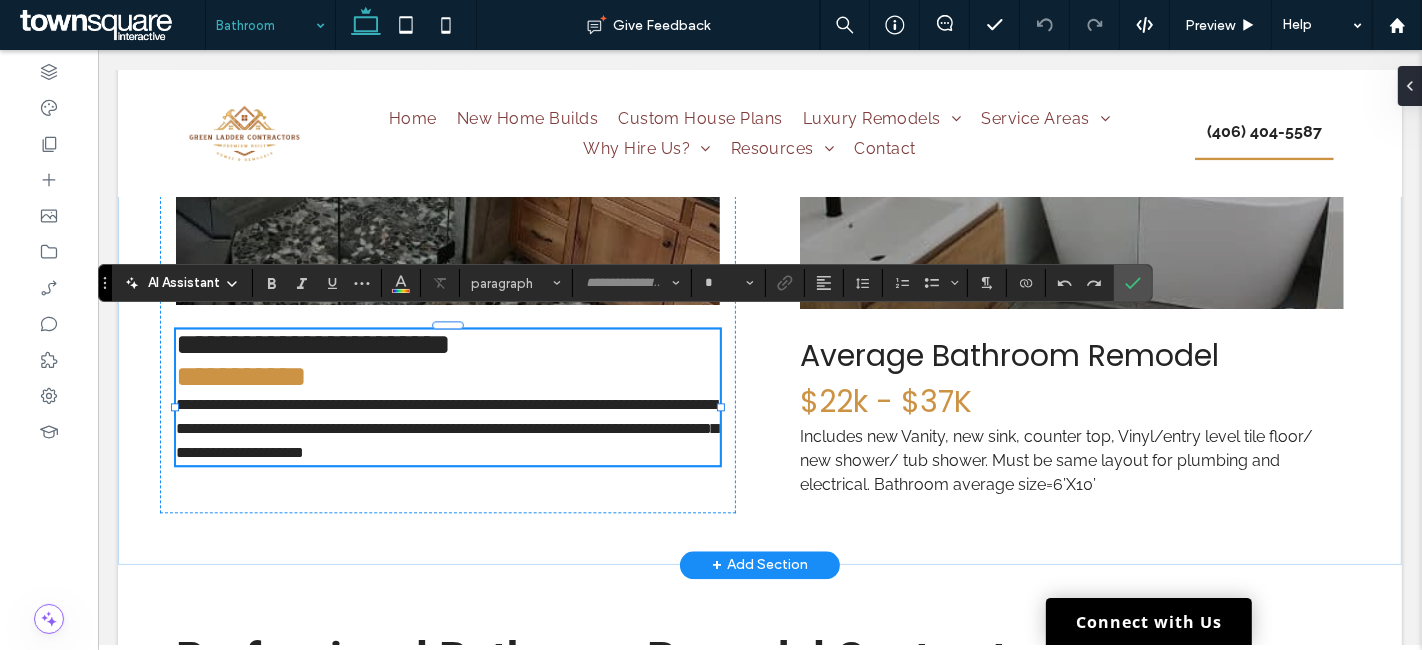 type on "*******" 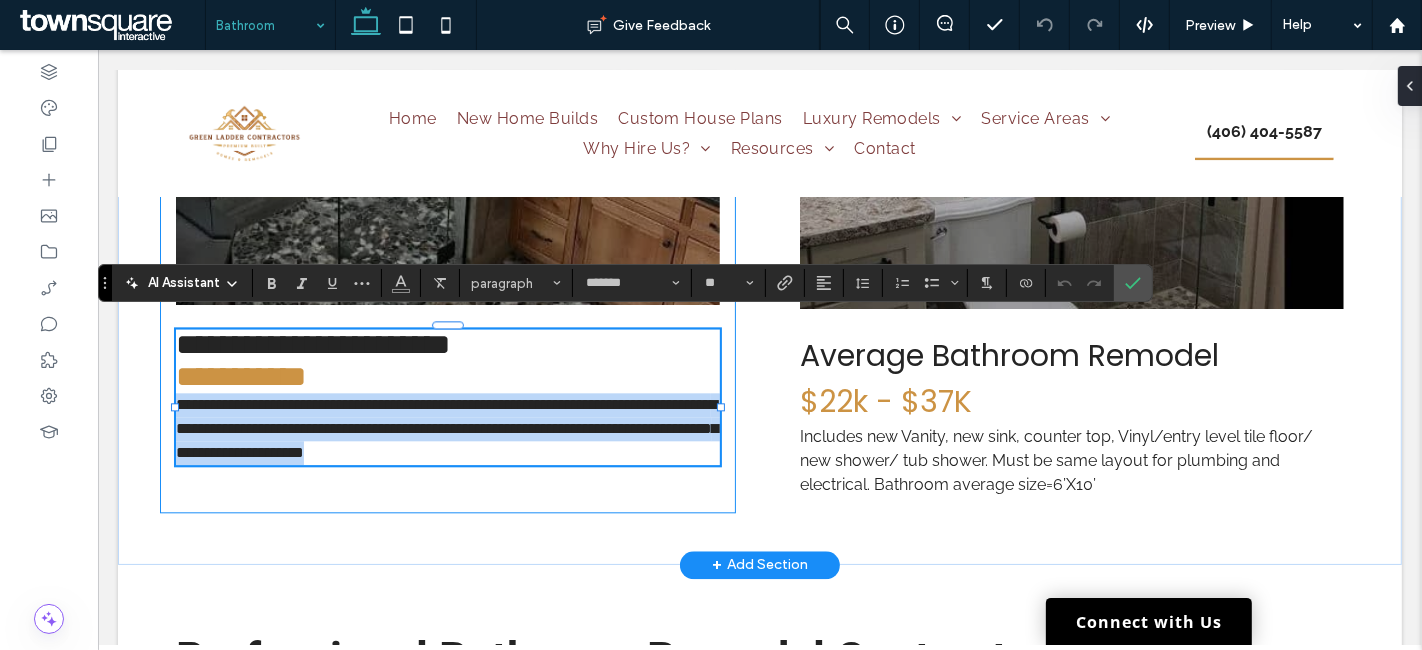 drag, startPoint x: 619, startPoint y: 472, endPoint x: 164, endPoint y: 419, distance: 458.07642 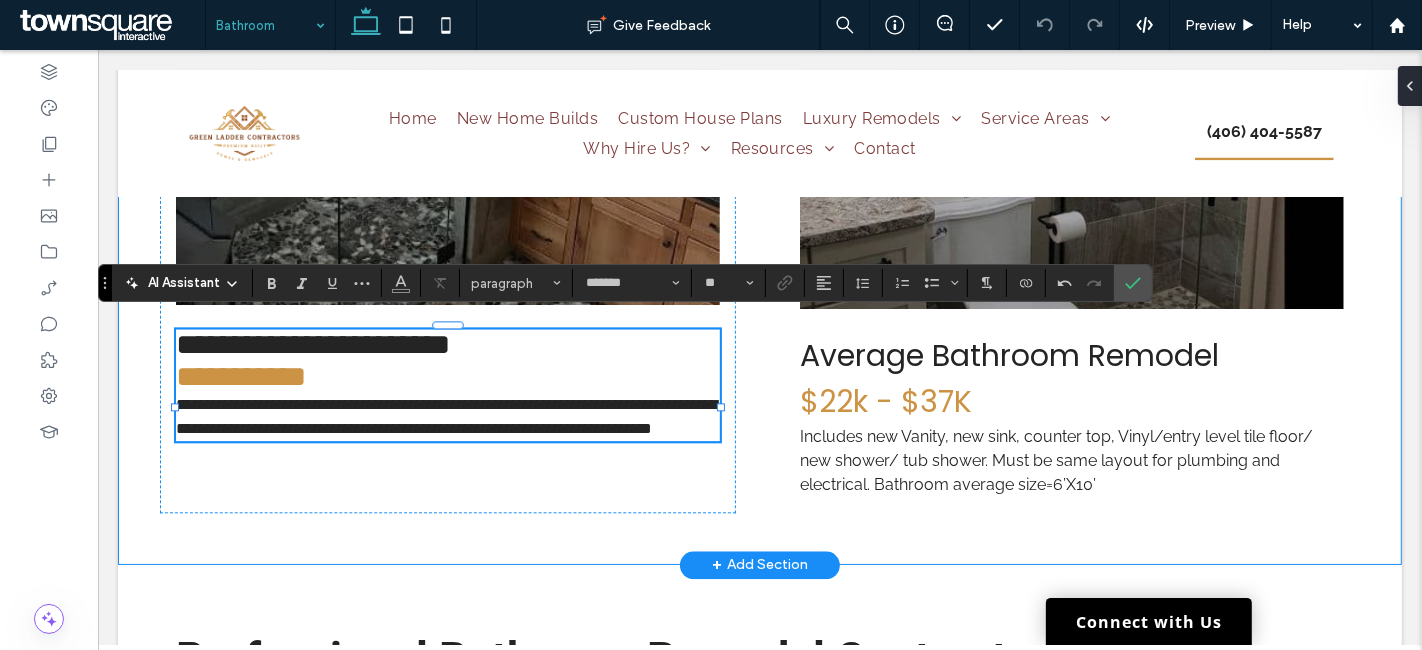 click on "**********" at bounding box center (759, -128) 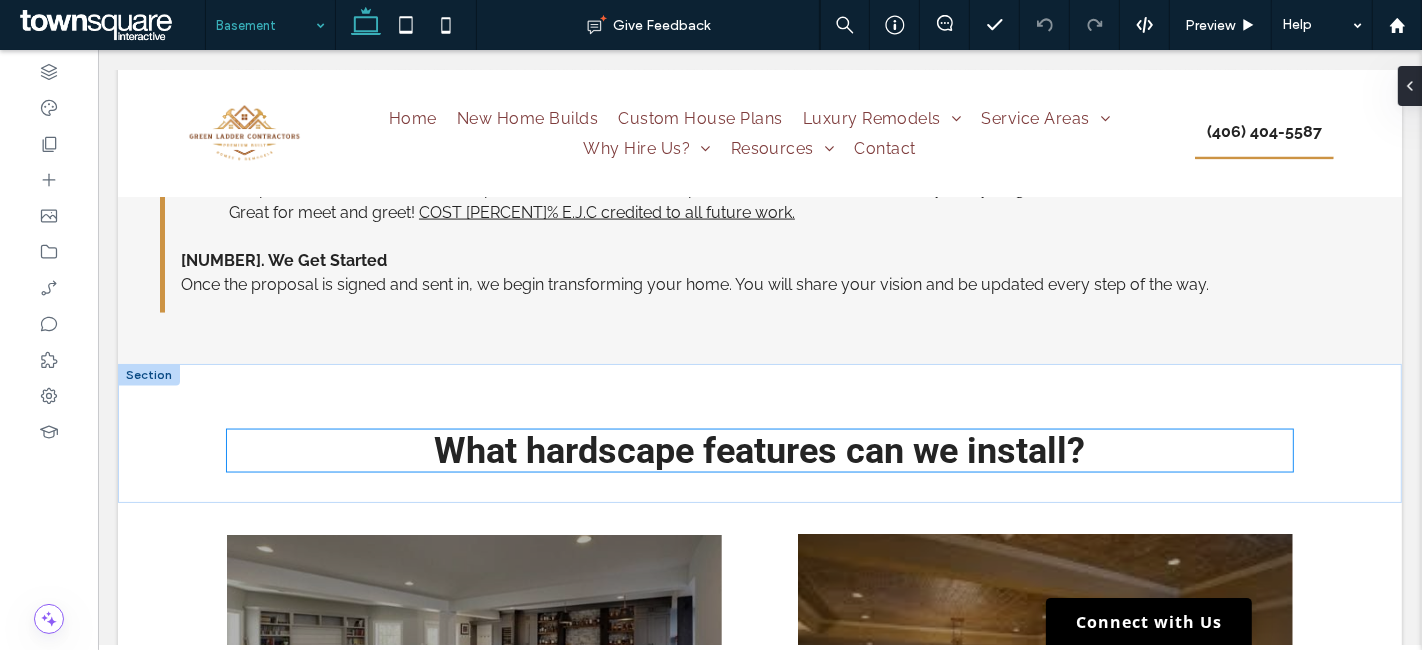 scroll, scrollTop: 2666, scrollLeft: 0, axis: vertical 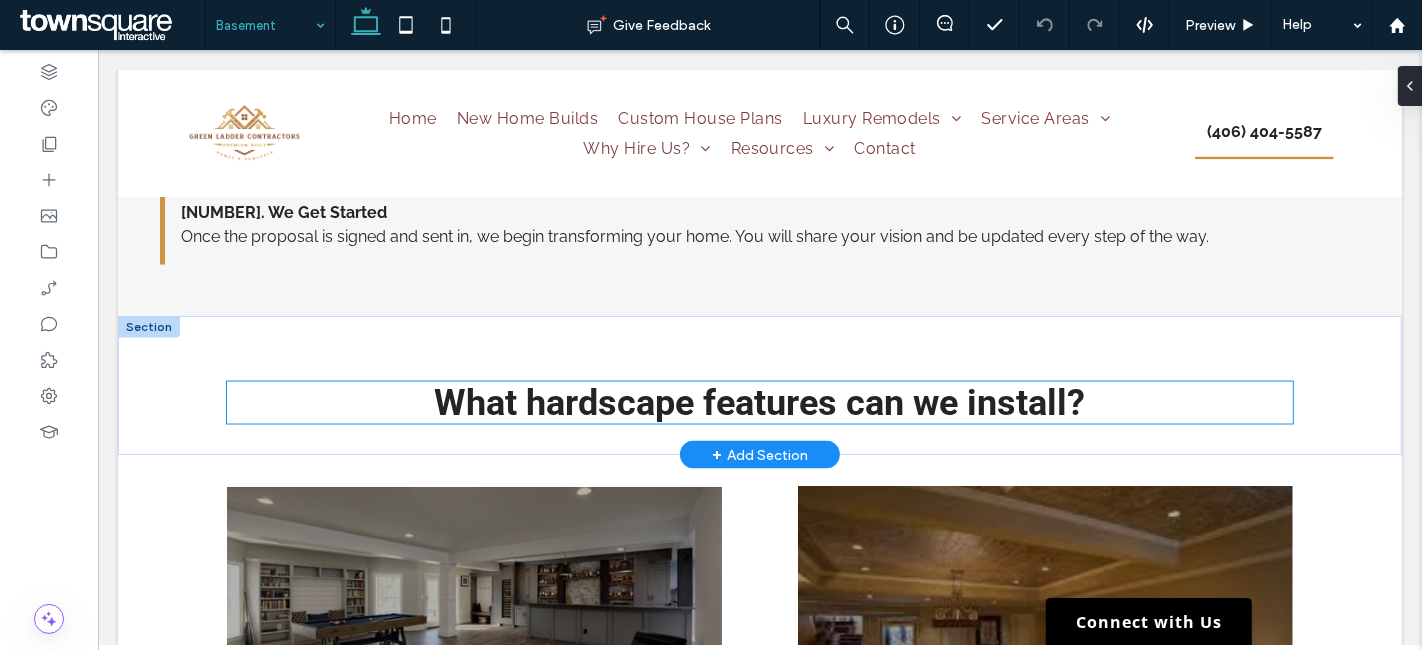 click on "What hardscape features can we install?" at bounding box center [759, 403] 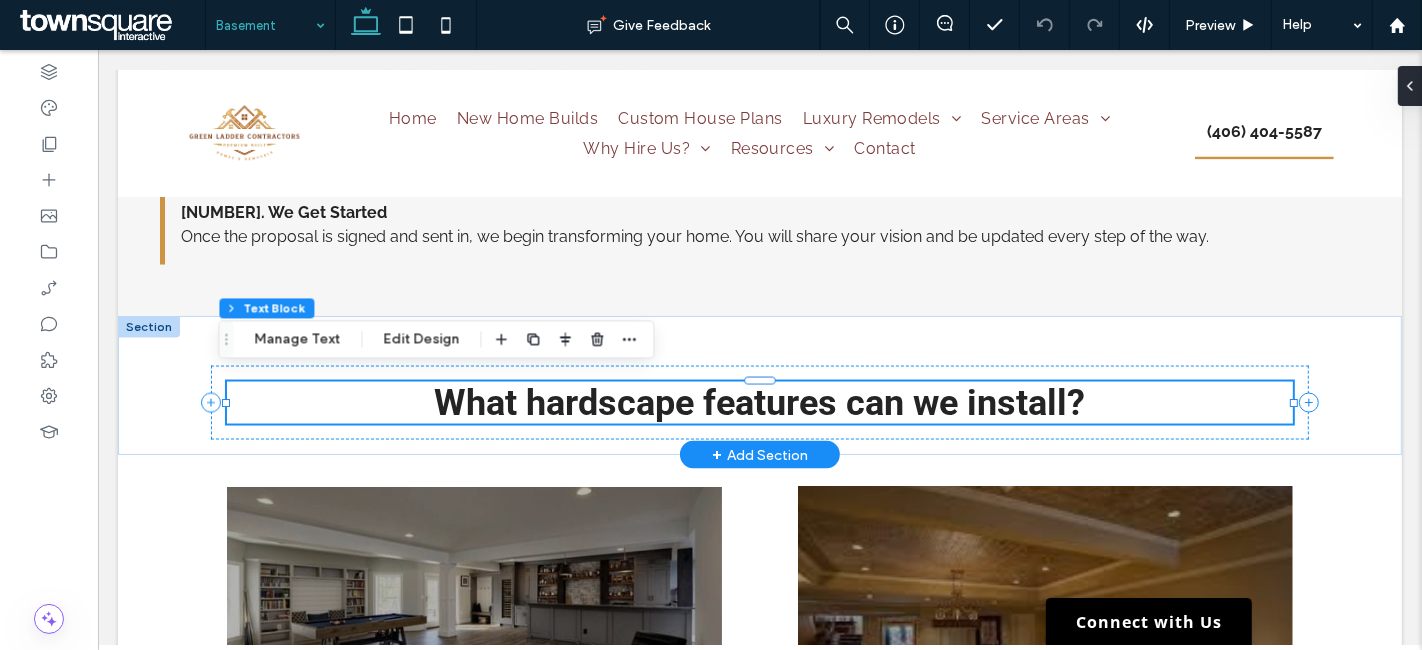 click on "What hardscape features can we install?" at bounding box center (759, 403) 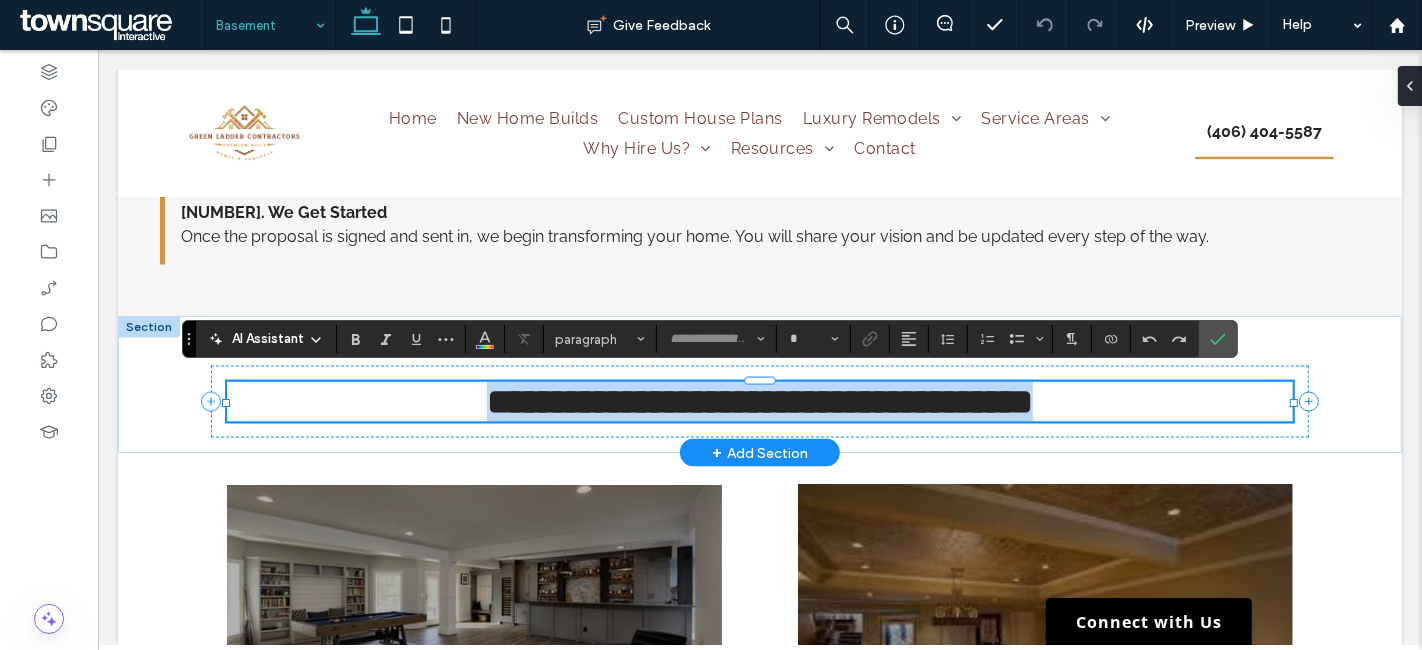 type on "******" 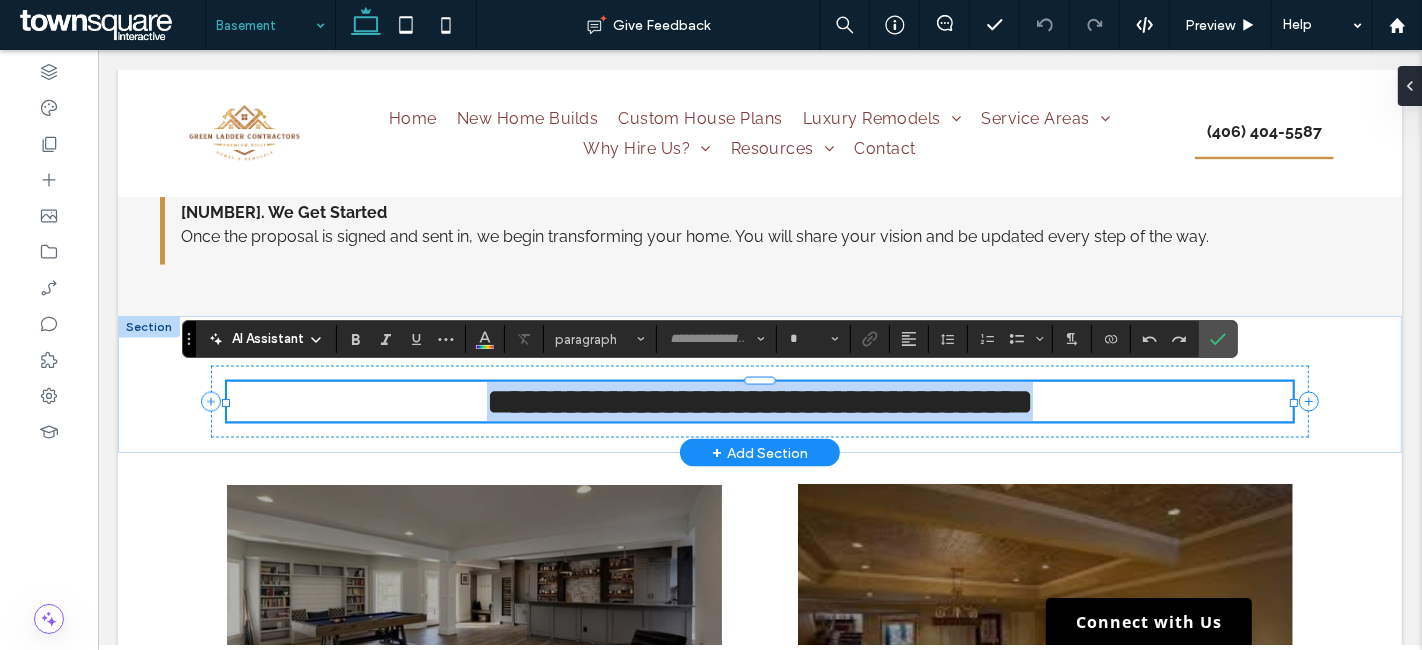 type on "**" 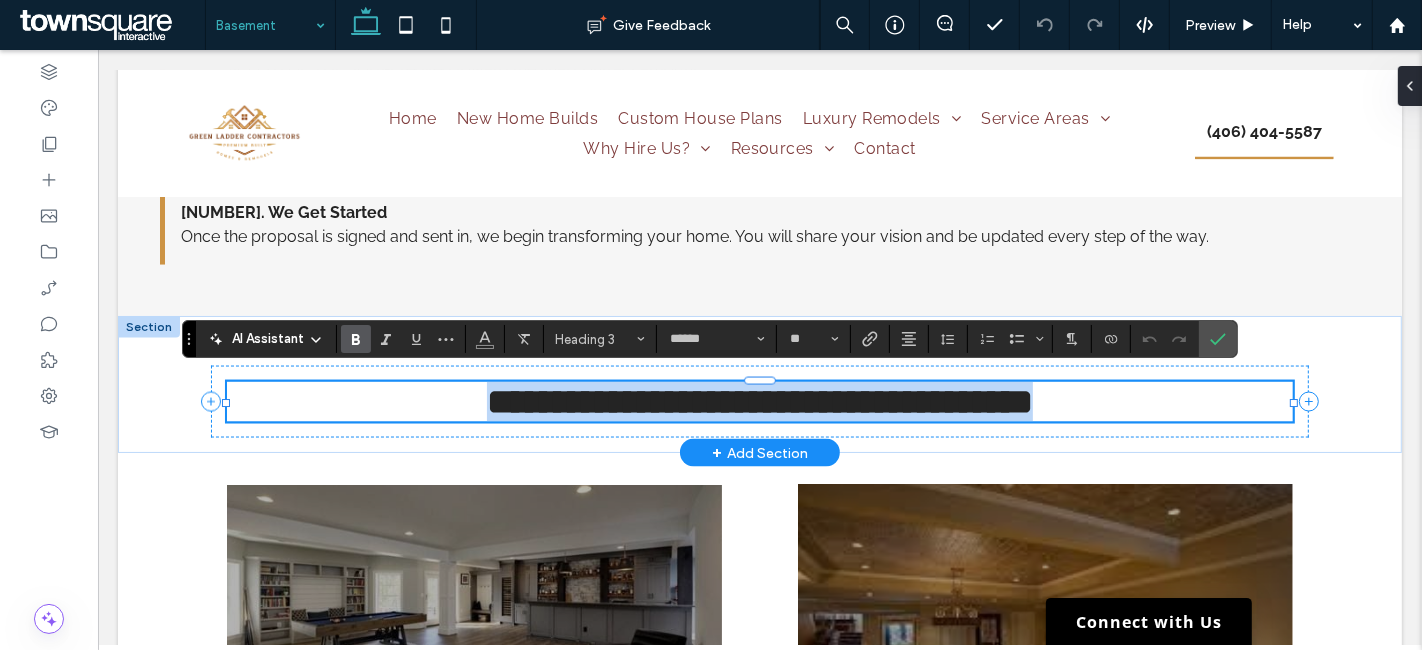 paste 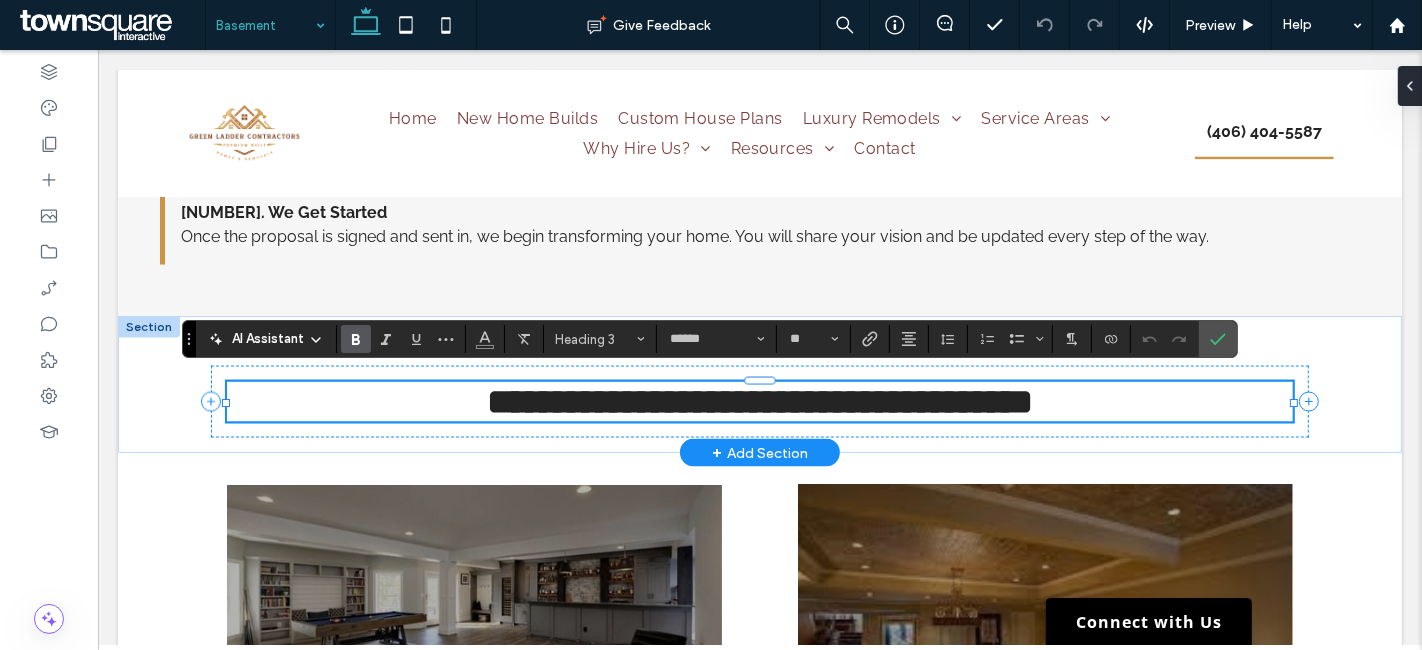 type 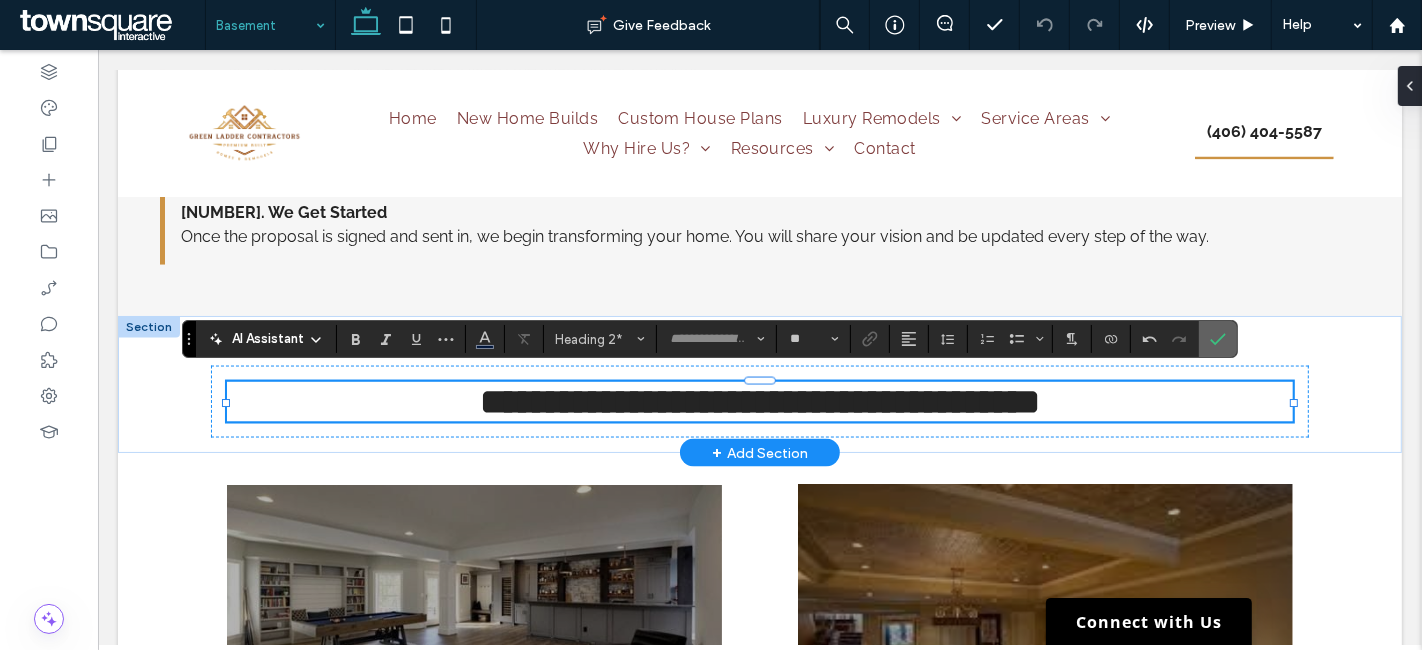 drag, startPoint x: 644, startPoint y: 105, endPoint x: 1211, endPoint y: 328, distance: 609.2766 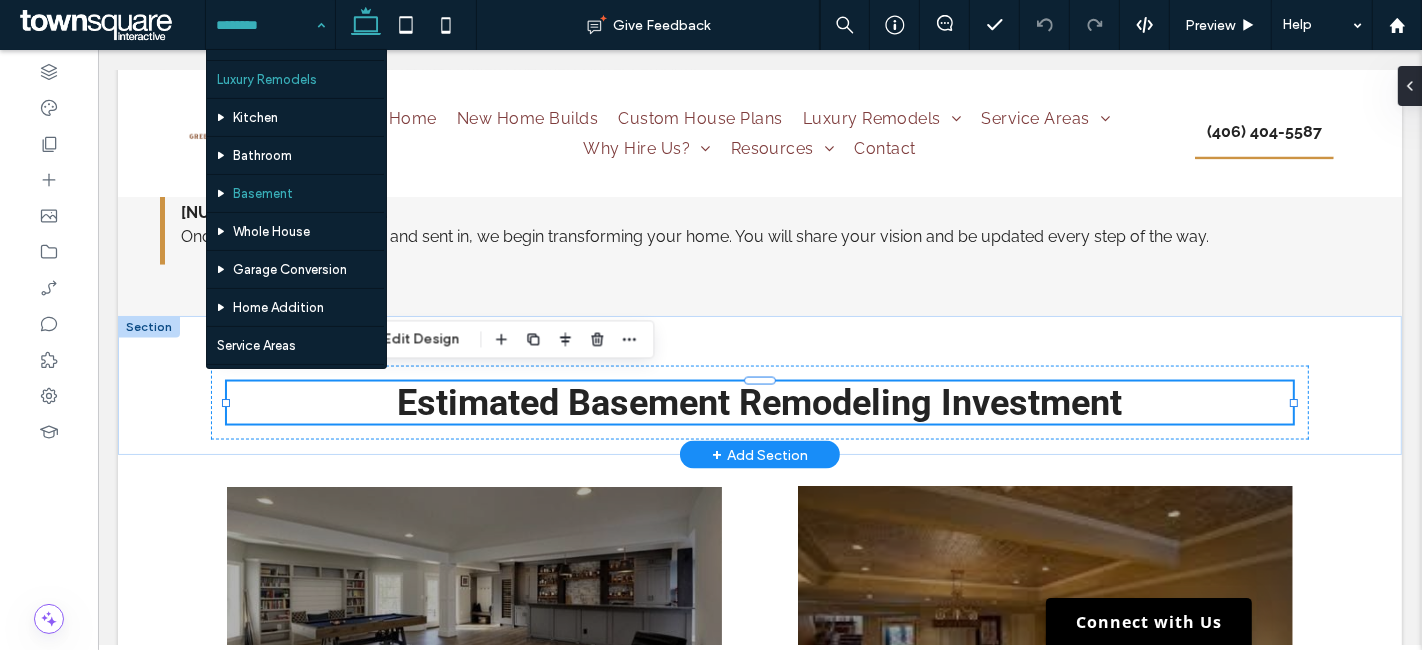 scroll, scrollTop: 222, scrollLeft: 0, axis: vertical 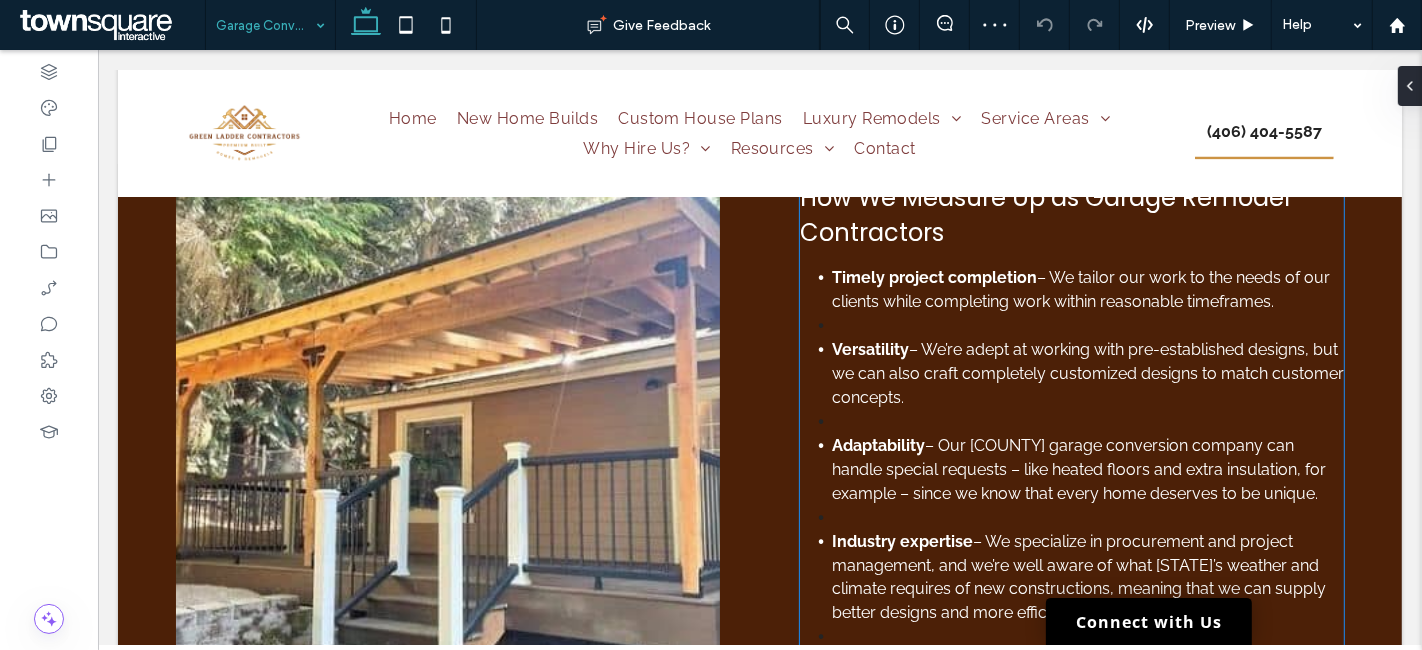 click on "﻿" at bounding box center (1087, 326) 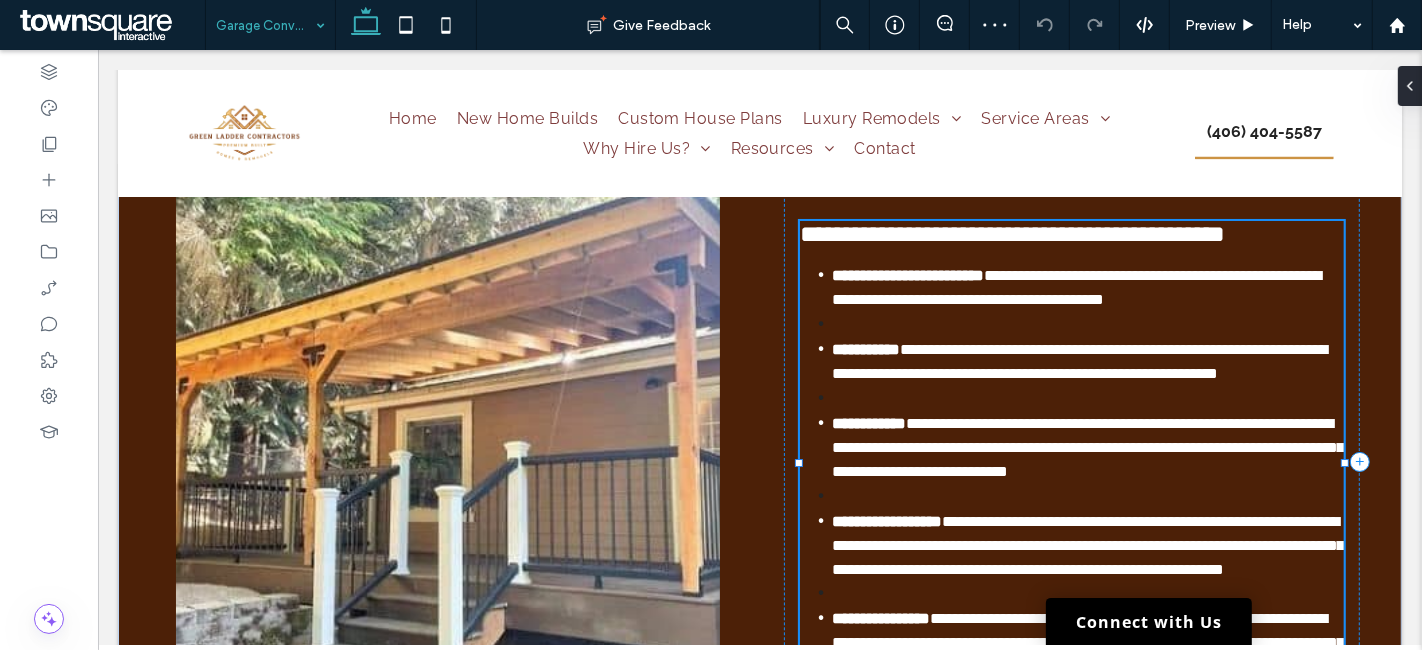 scroll, scrollTop: 2811, scrollLeft: 0, axis: vertical 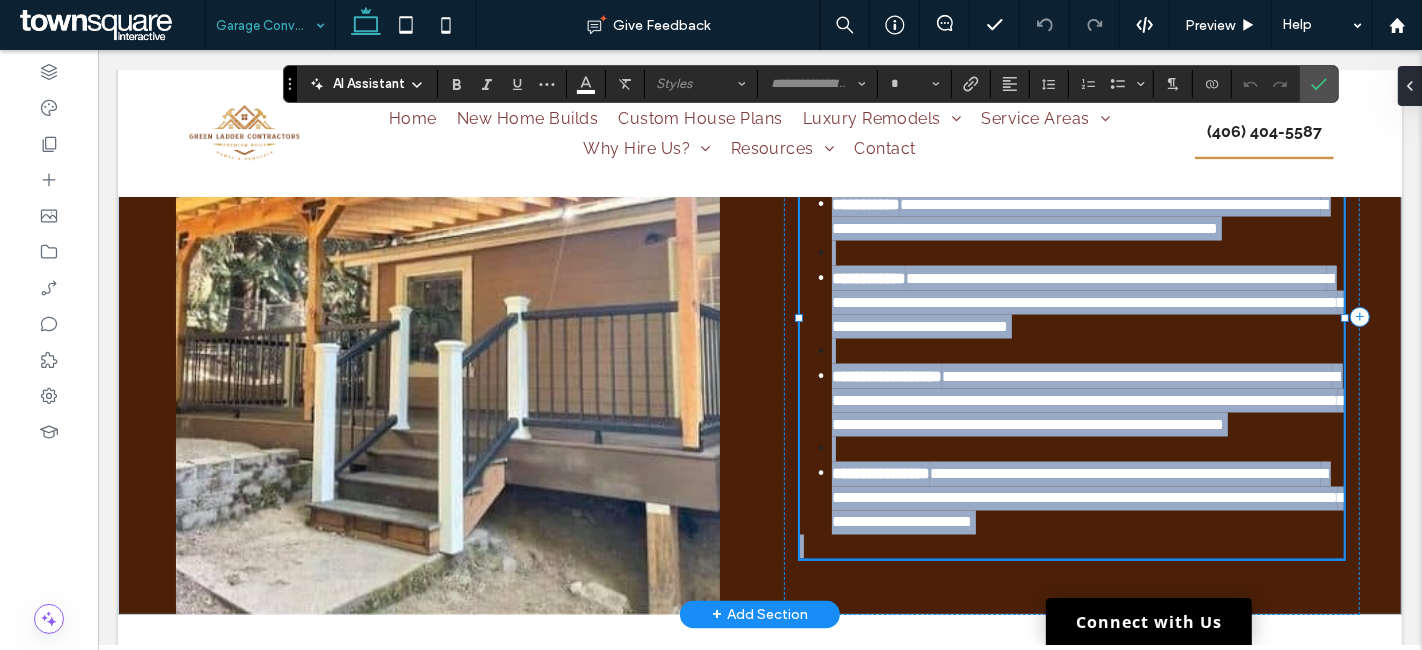click at bounding box center (1087, 253) 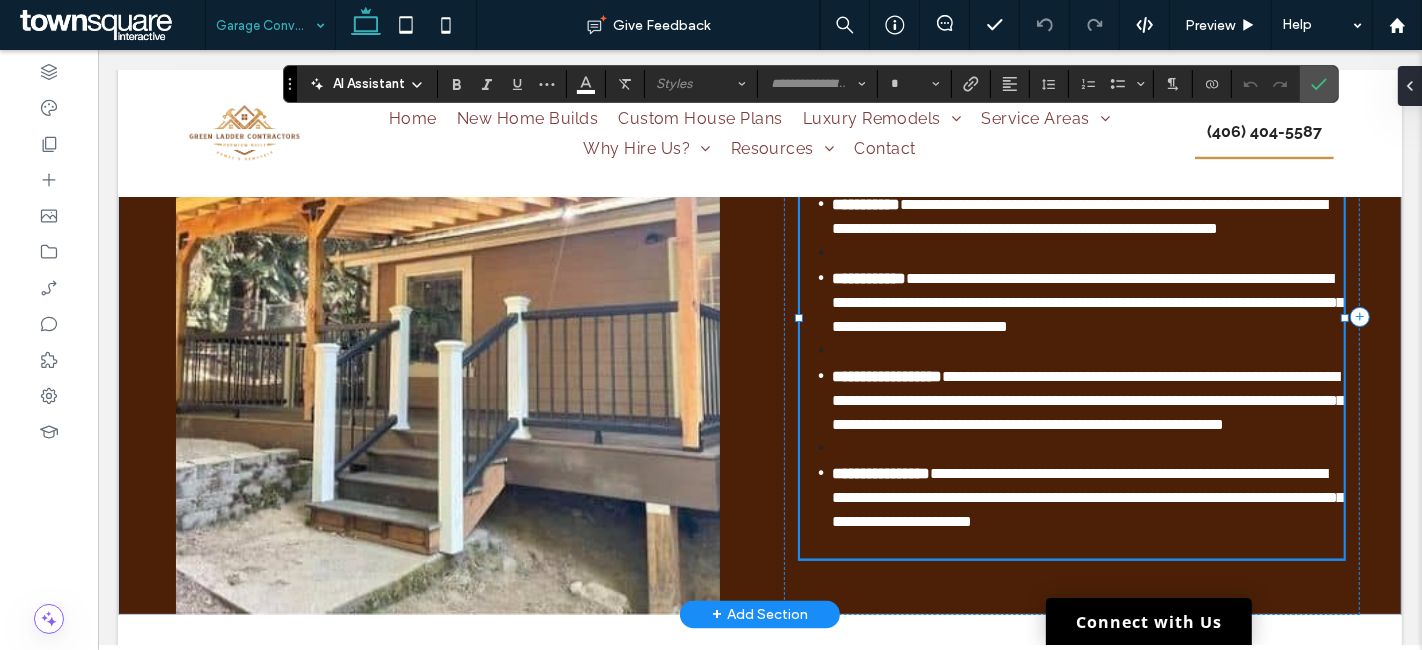 type on "*******" 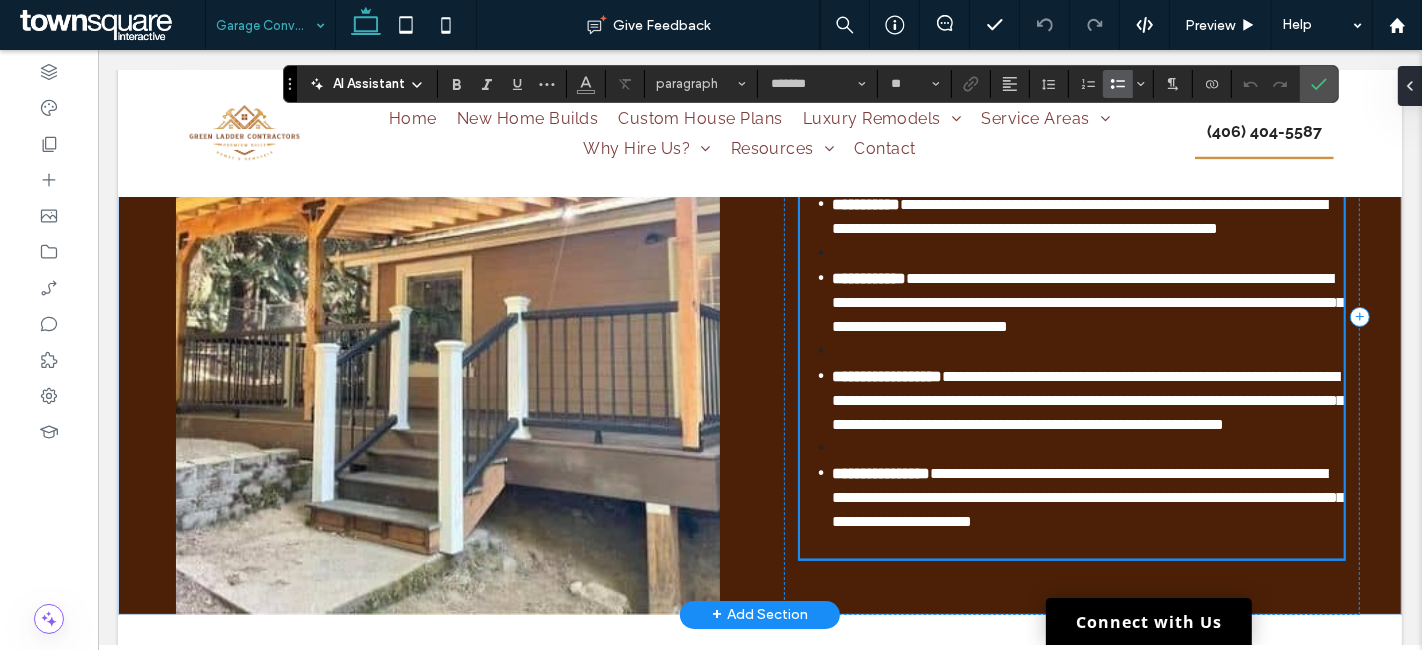 scroll, scrollTop: 2700, scrollLeft: 0, axis: vertical 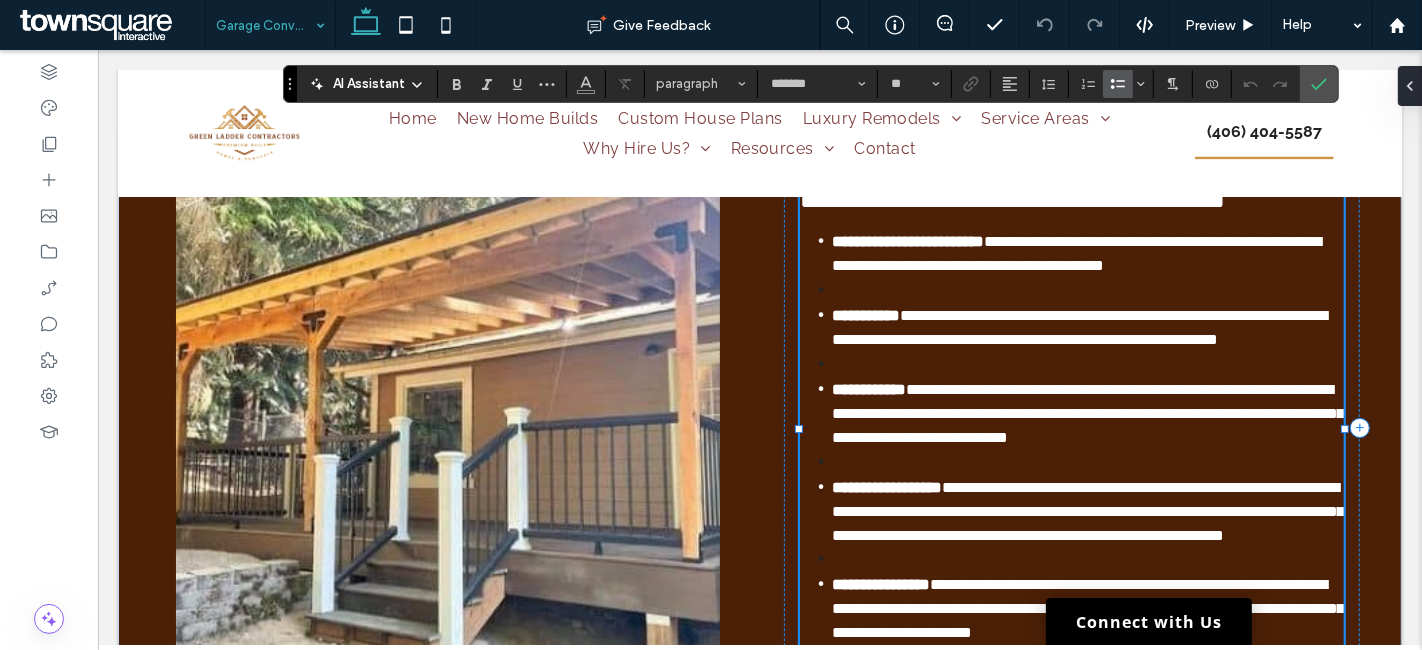 click on "﻿" at bounding box center [1087, 290] 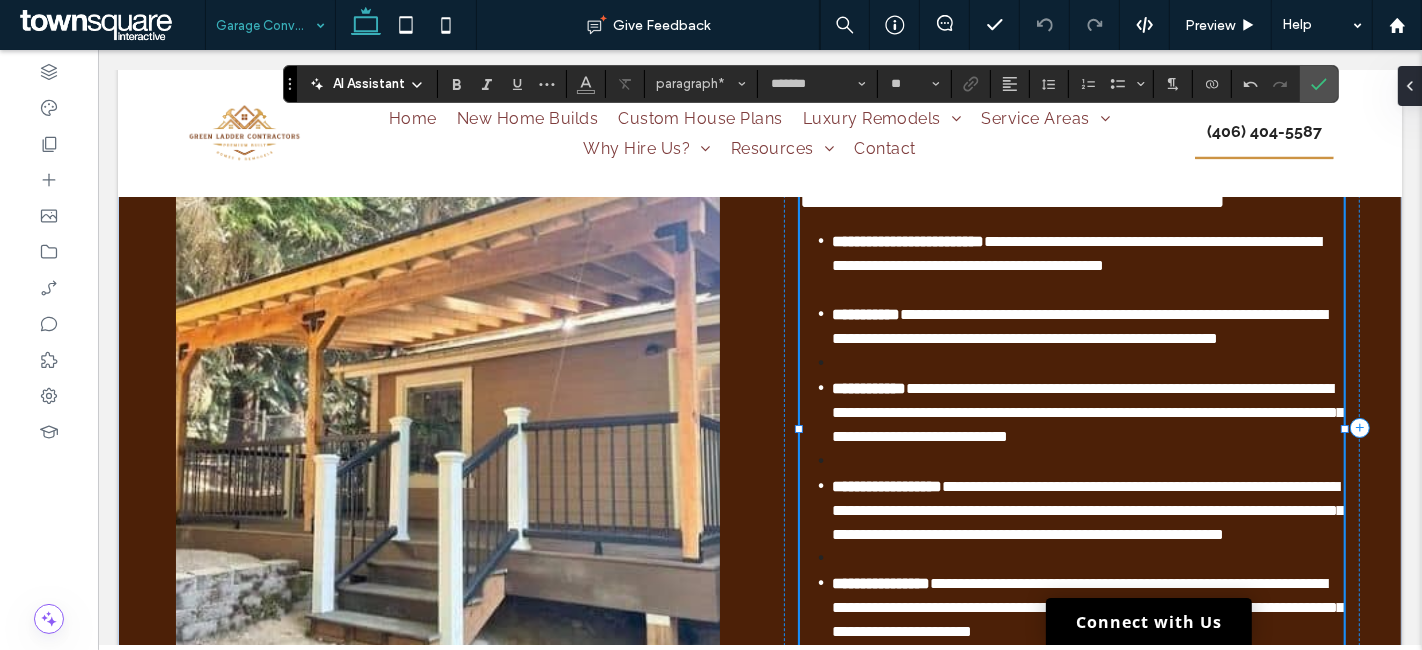 click at bounding box center (1087, 363) 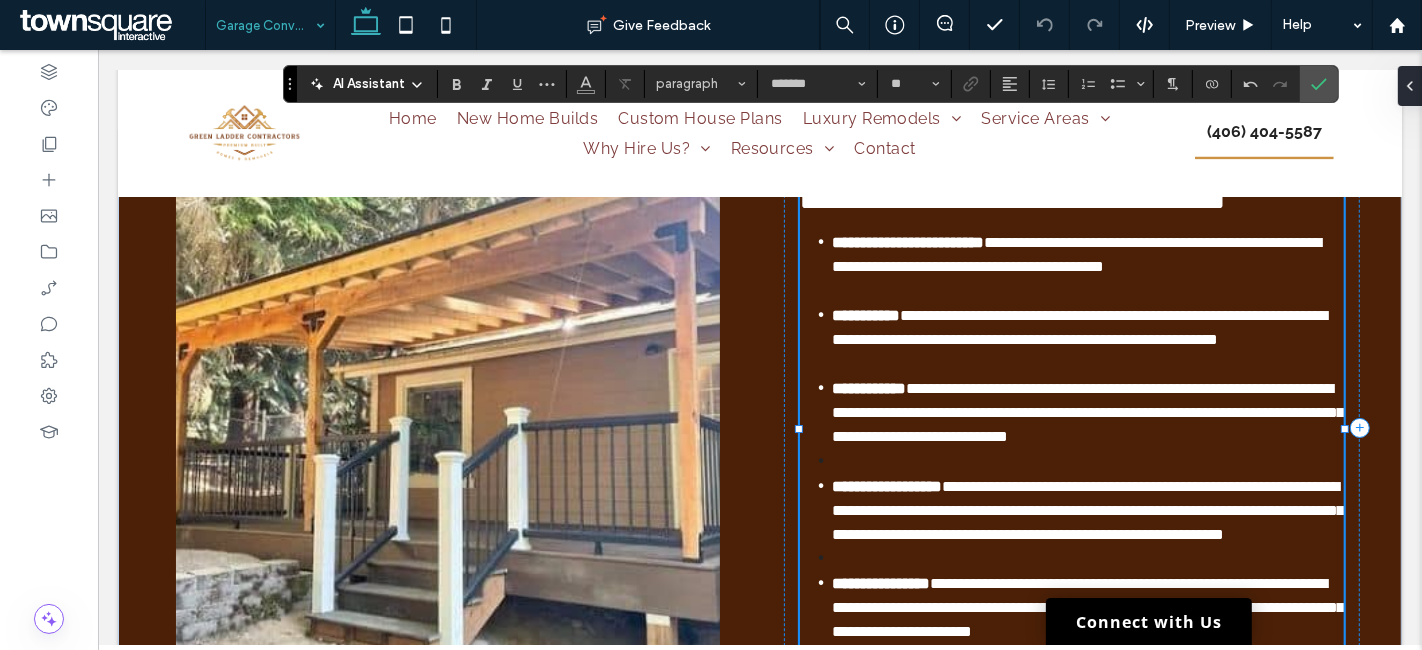 click at bounding box center [1087, 461] 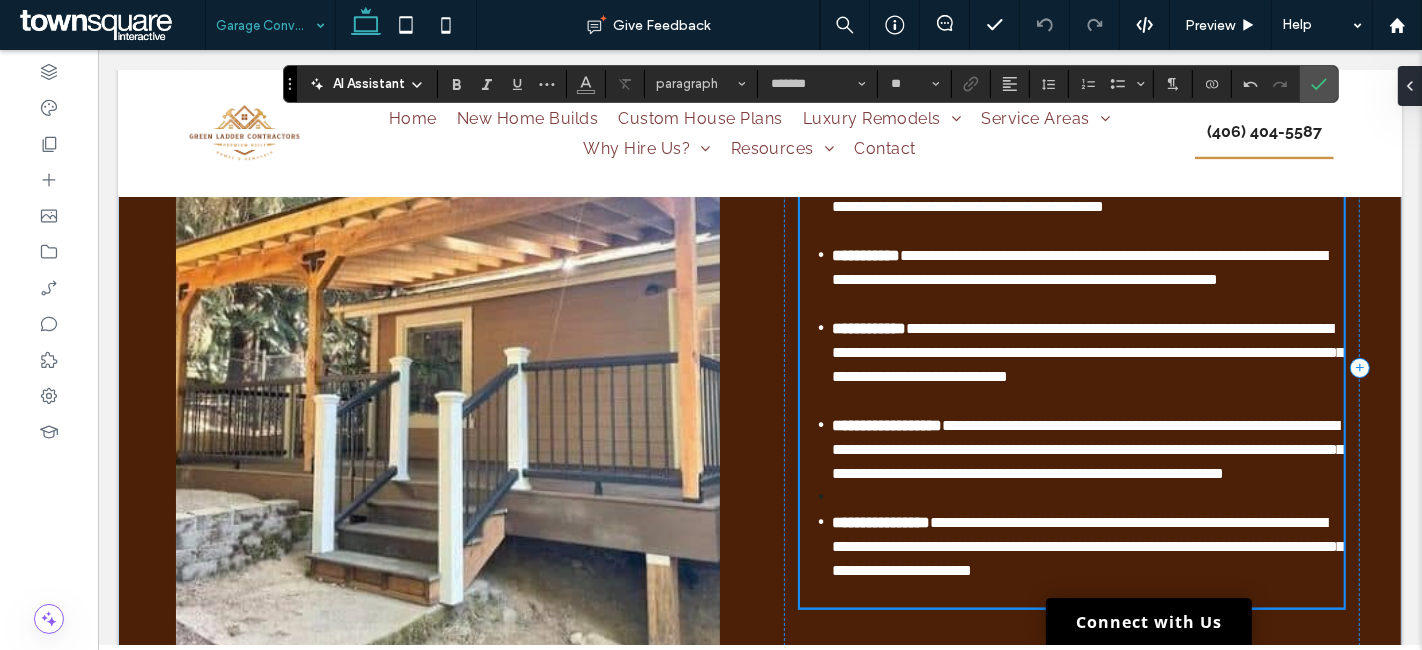 scroll, scrollTop: 2811, scrollLeft: 0, axis: vertical 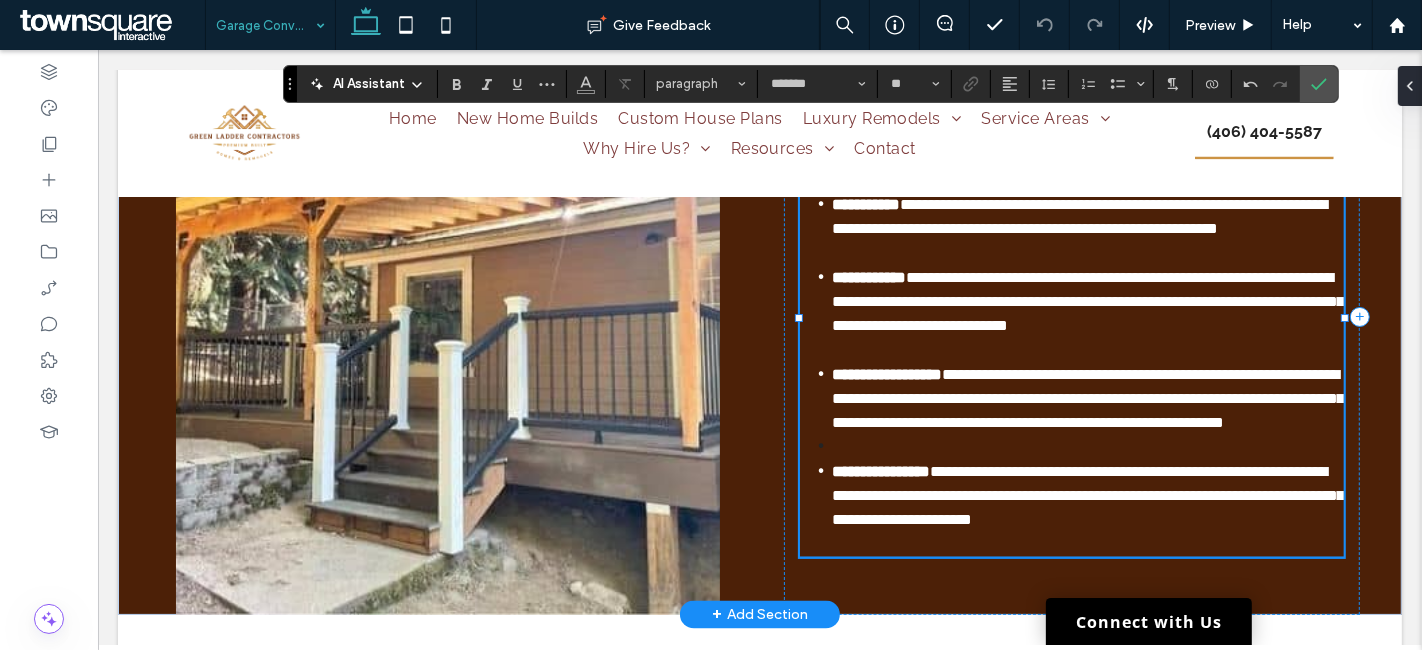 click at bounding box center (1087, 447) 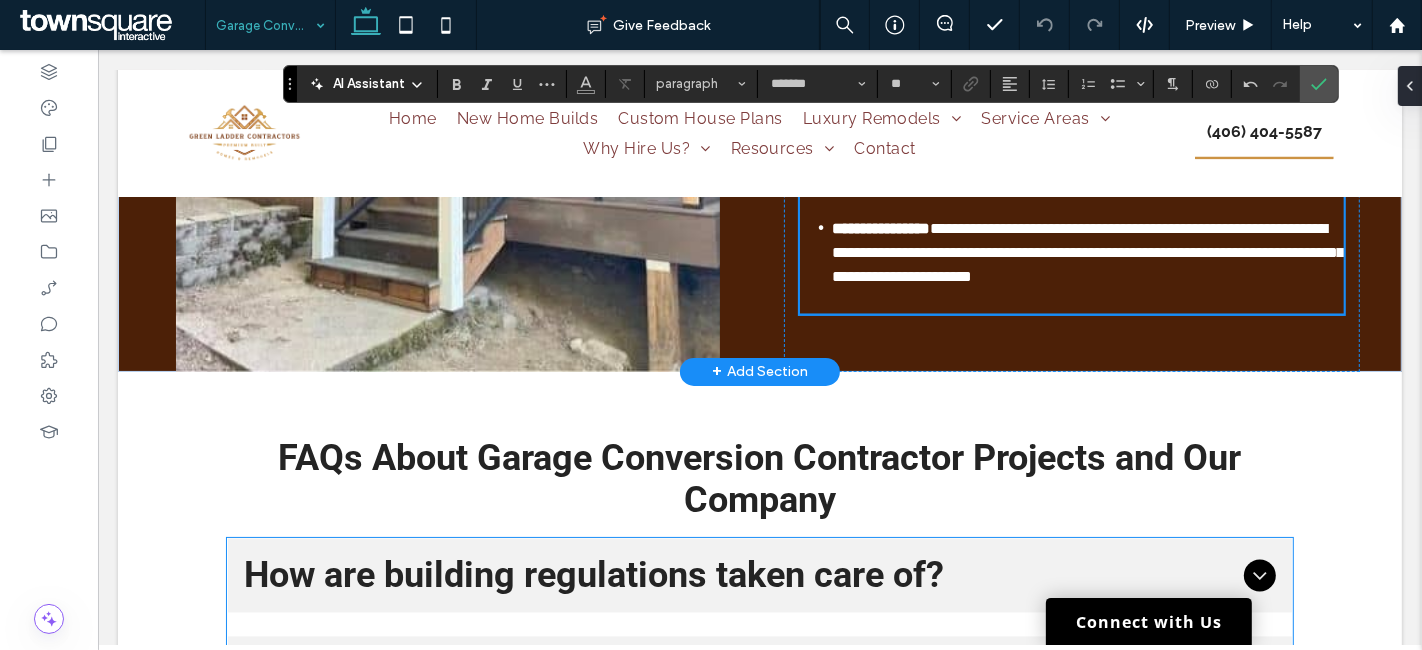 scroll, scrollTop: 3144, scrollLeft: 0, axis: vertical 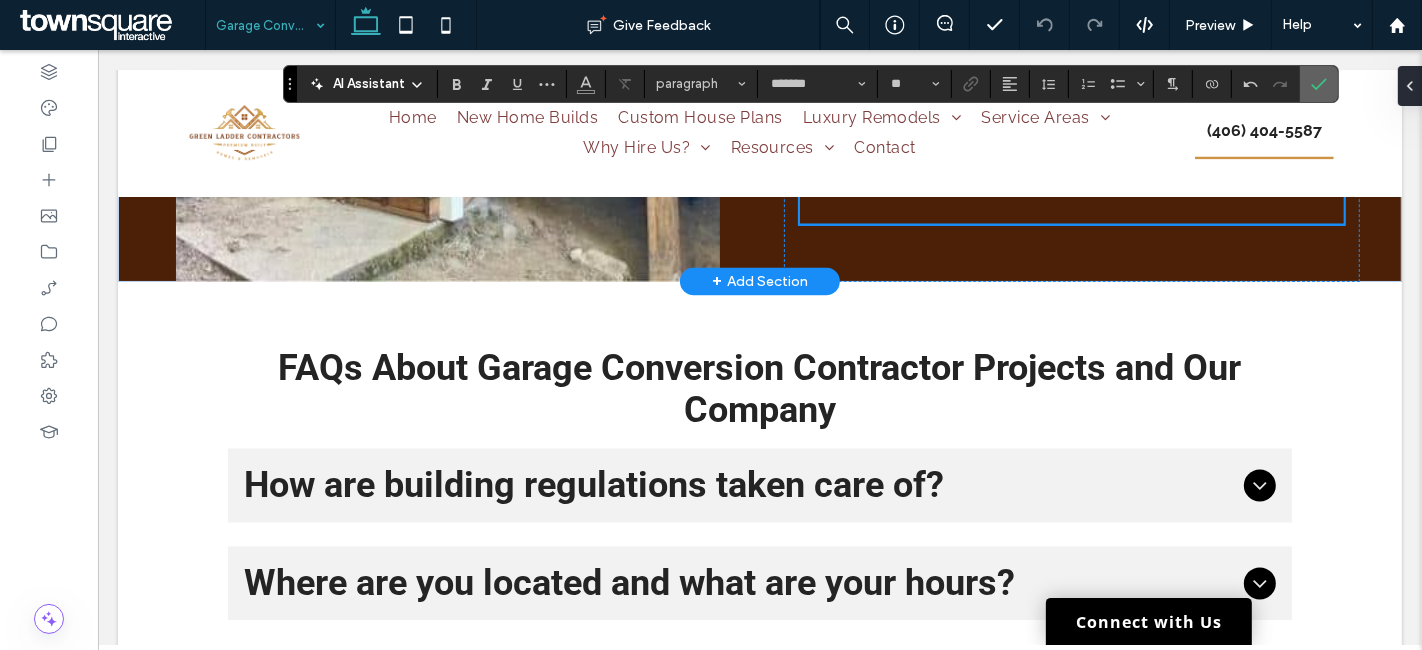 drag, startPoint x: 1308, startPoint y: 78, endPoint x: 287, endPoint y: 62, distance: 1021.12537 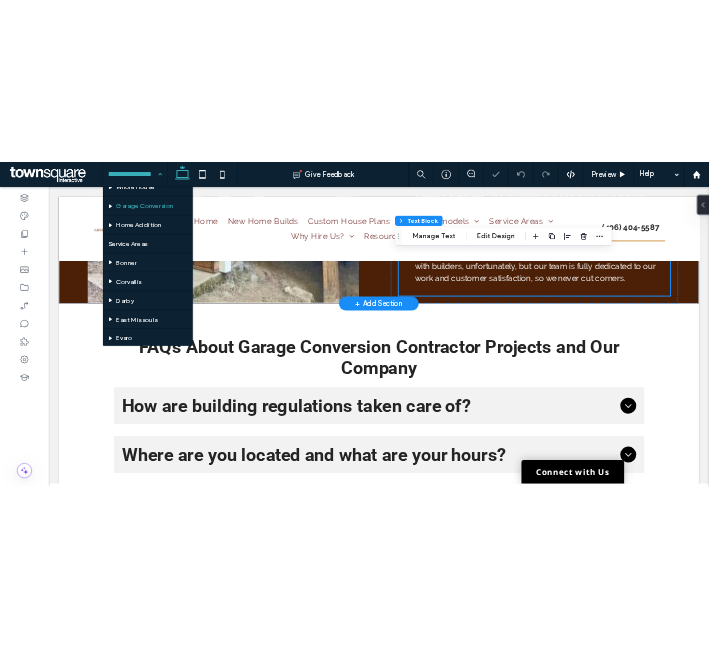 scroll, scrollTop: 333, scrollLeft: 0, axis: vertical 